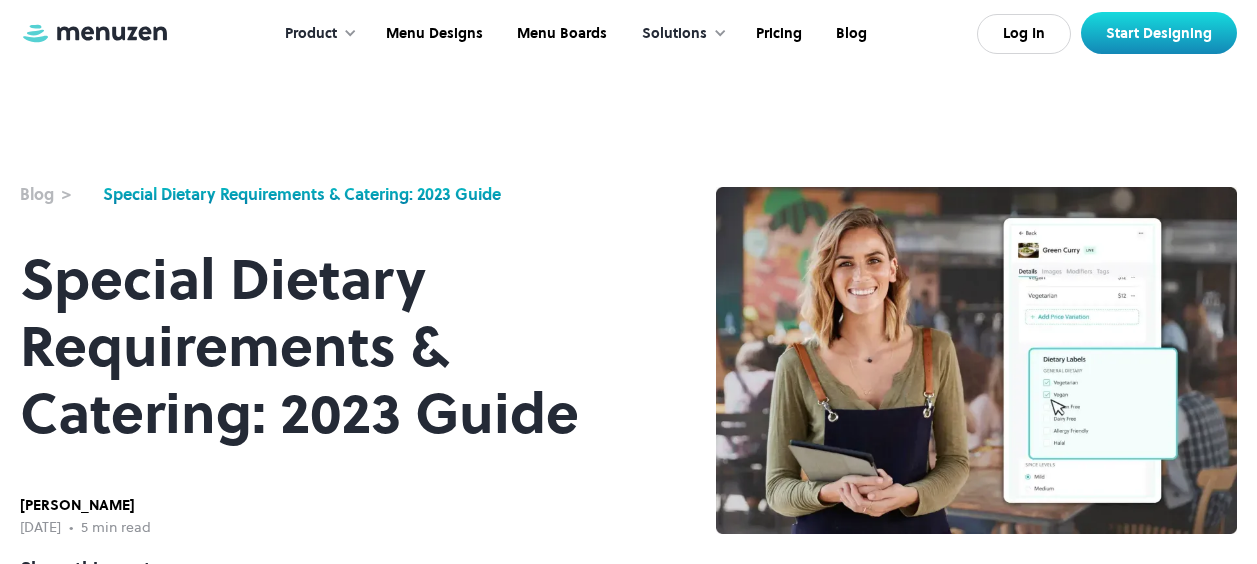 scroll, scrollTop: 0, scrollLeft: 0, axis: both 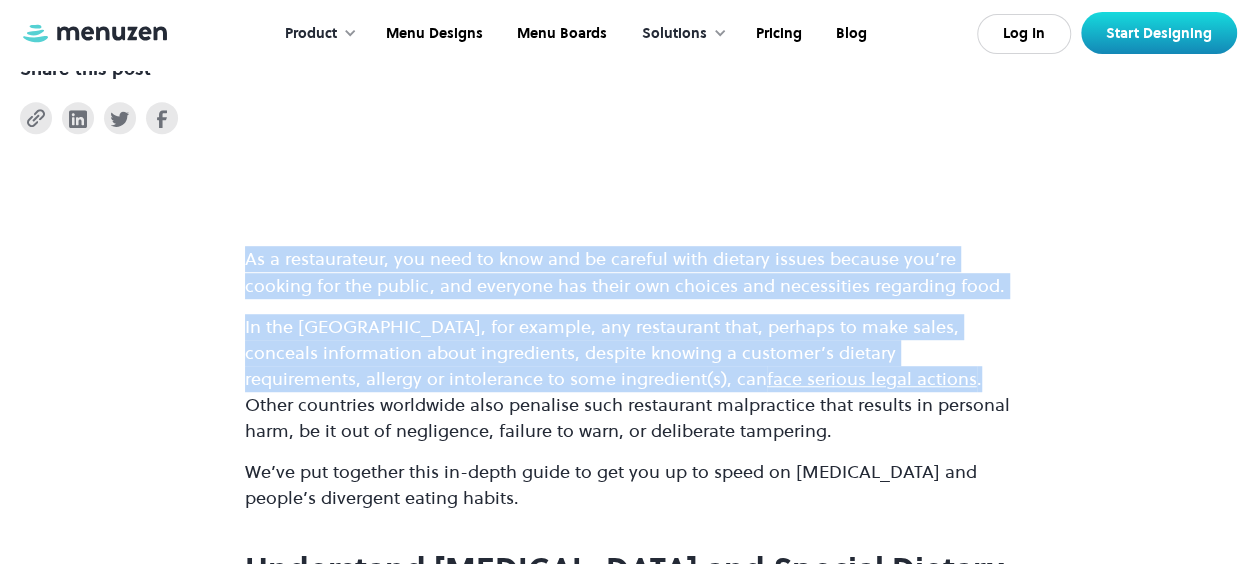 drag, startPoint x: 244, startPoint y: 262, endPoint x: 675, endPoint y: 384, distance: 447.93414 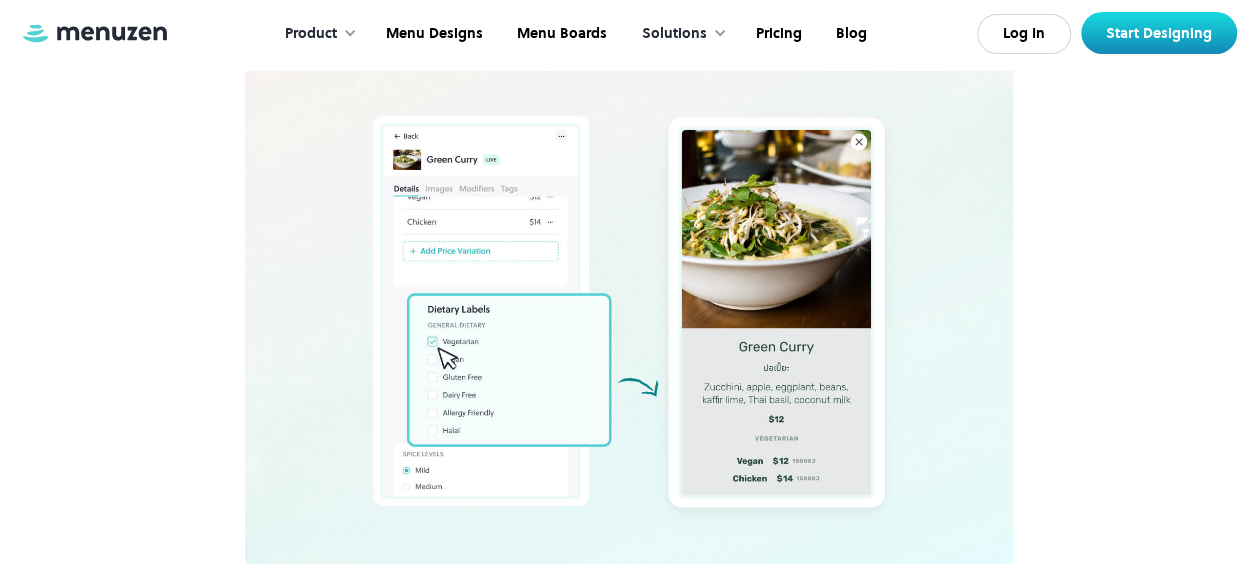 scroll, scrollTop: 1300, scrollLeft: 0, axis: vertical 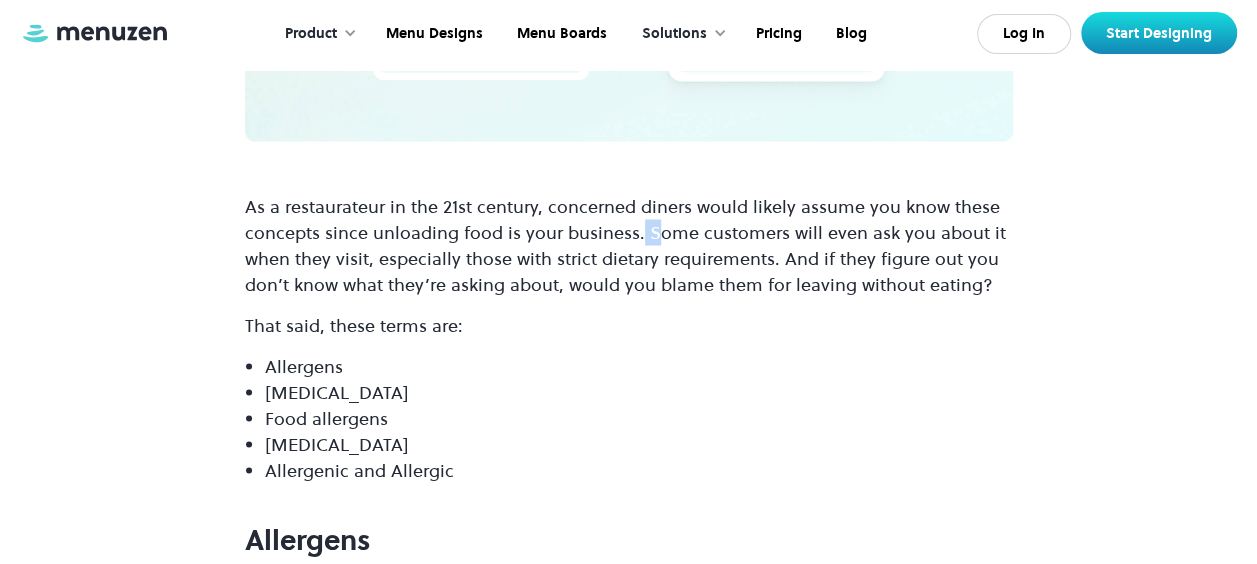 drag, startPoint x: 638, startPoint y: 220, endPoint x: 655, endPoint y: 219, distance: 17.029387 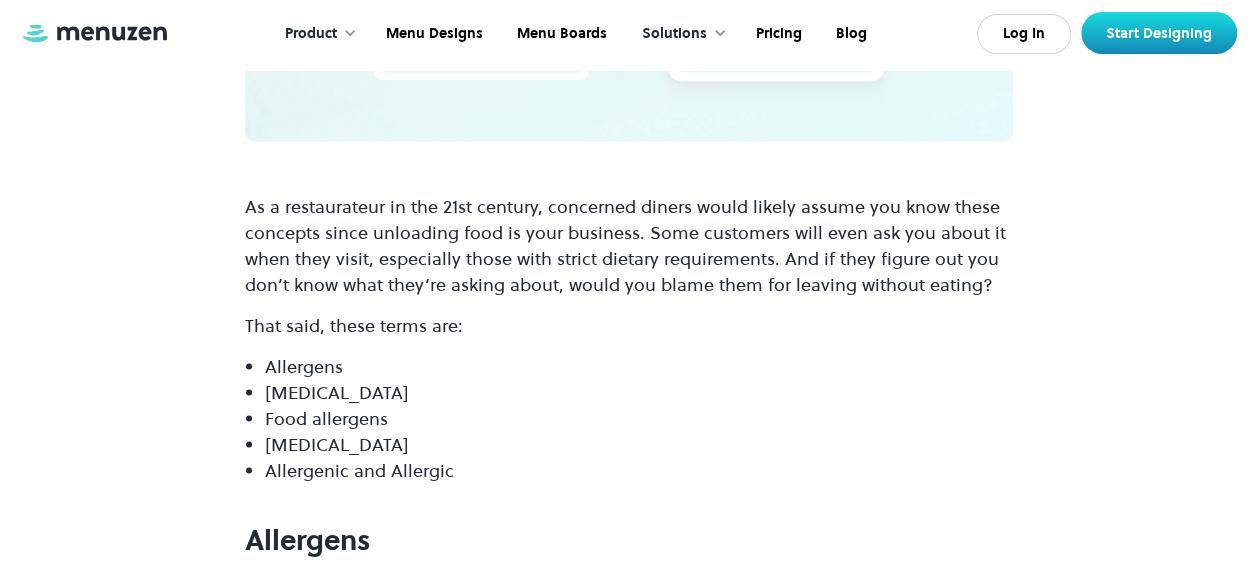 click on "As a restaurateur in the 21st century, concerned diners would likely assume you know these concepts since unloading food is your business. Some customers will even ask you about it when they visit, especially those with strict dietary requirements. And if they figure out you don’t know what they’re asking about, would you blame them for leaving without eating?" at bounding box center (629, 245) 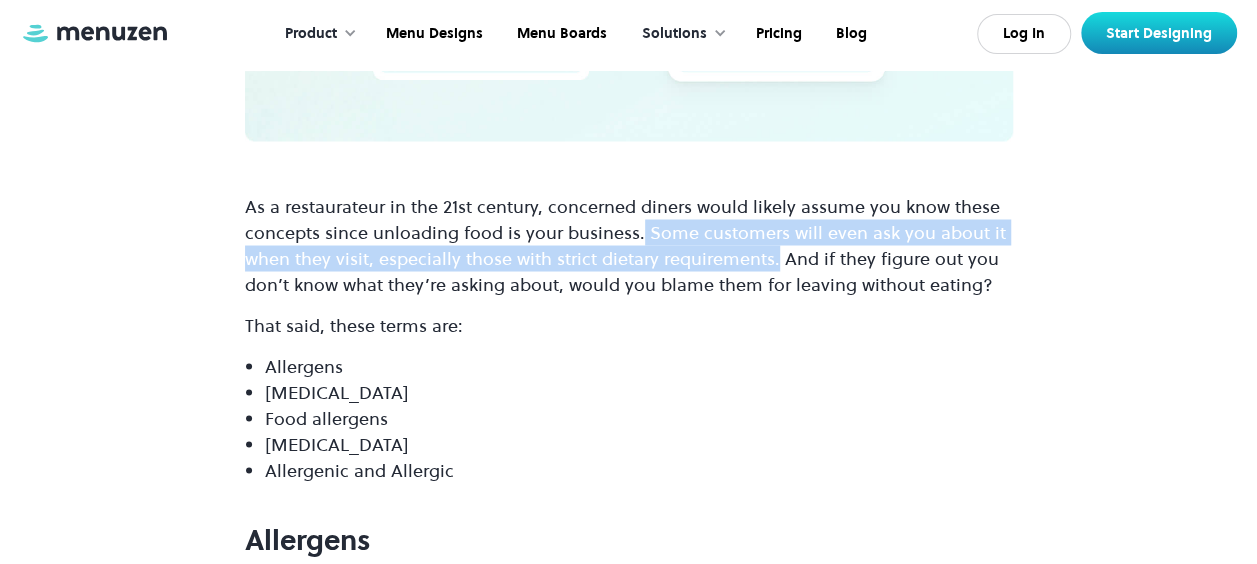 drag, startPoint x: 774, startPoint y: 257, endPoint x: 638, endPoint y: 228, distance: 139.05754 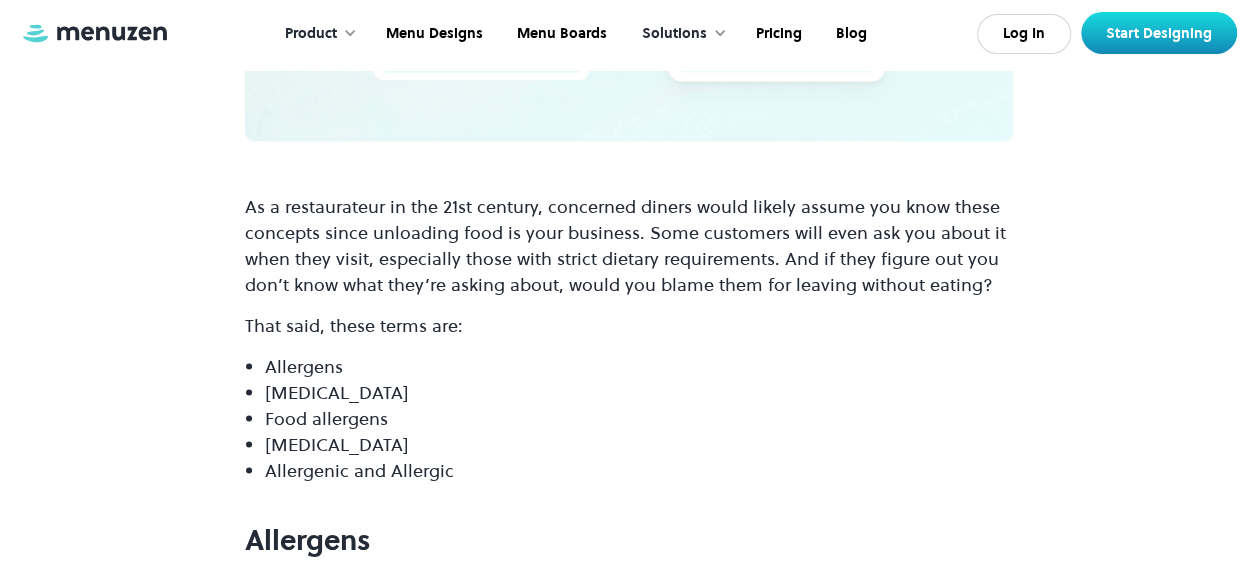 drag, startPoint x: 638, startPoint y: 228, endPoint x: 757, endPoint y: 422, distance: 227.58954 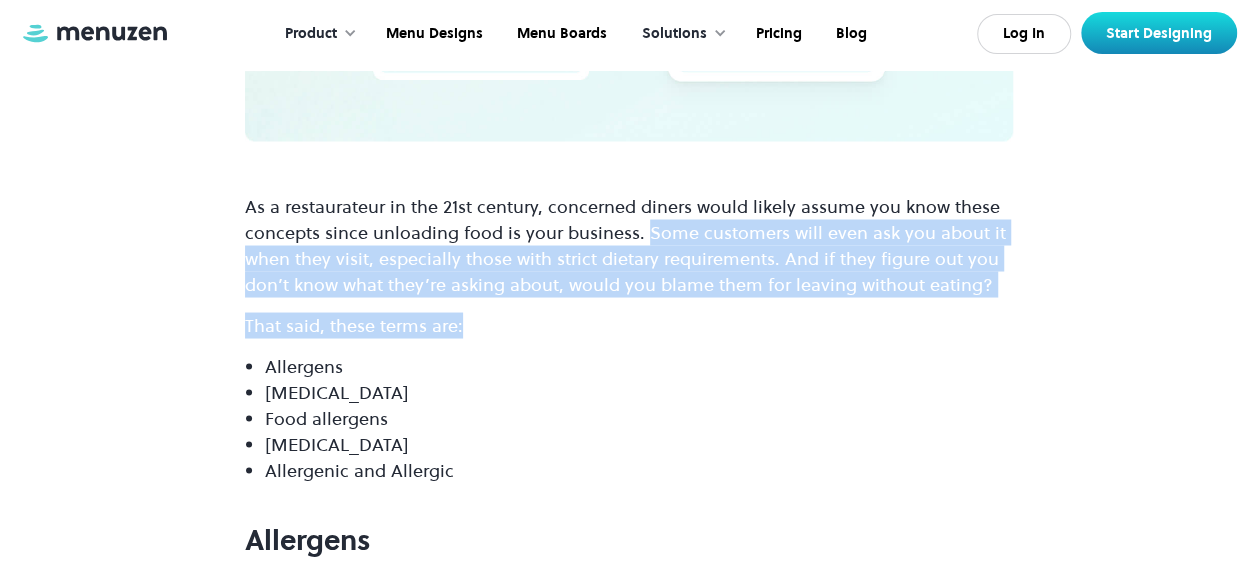 drag, startPoint x: 646, startPoint y: 230, endPoint x: 976, endPoint y: 298, distance: 336.93323 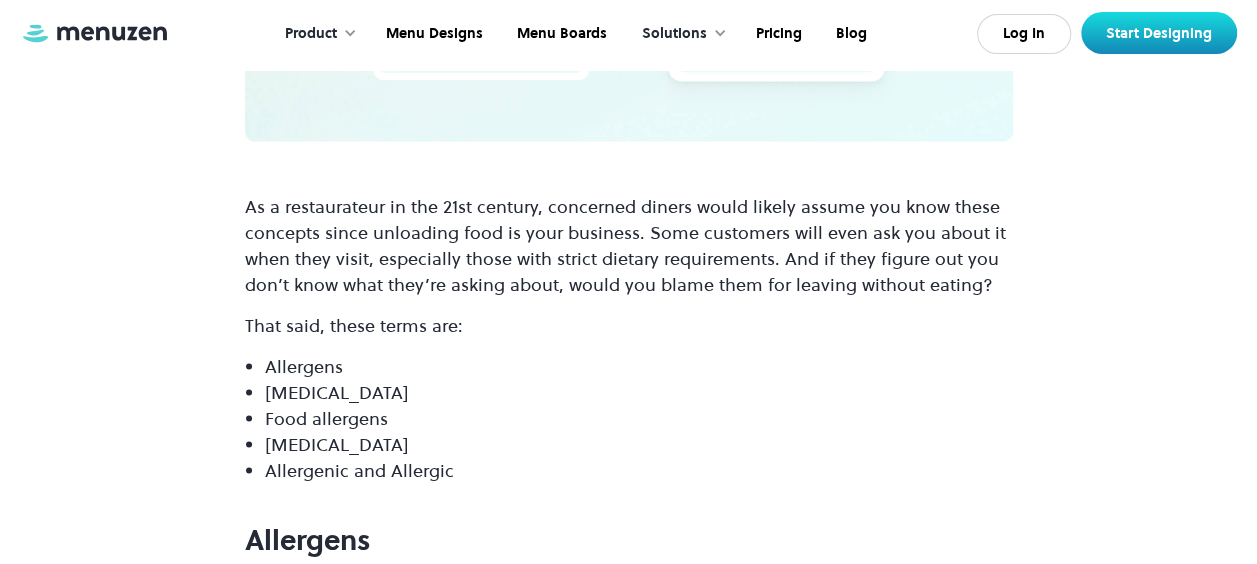 click on "As a restaurateur in the 21st century, concerned diners would likely assume you know these concepts since unloading food is your business. Some customers will even ask you about it when they visit, especially those with strict dietary requirements. And if they figure out you don’t know what they’re asking about, would you blame them for leaving without eating?" at bounding box center [629, 245] 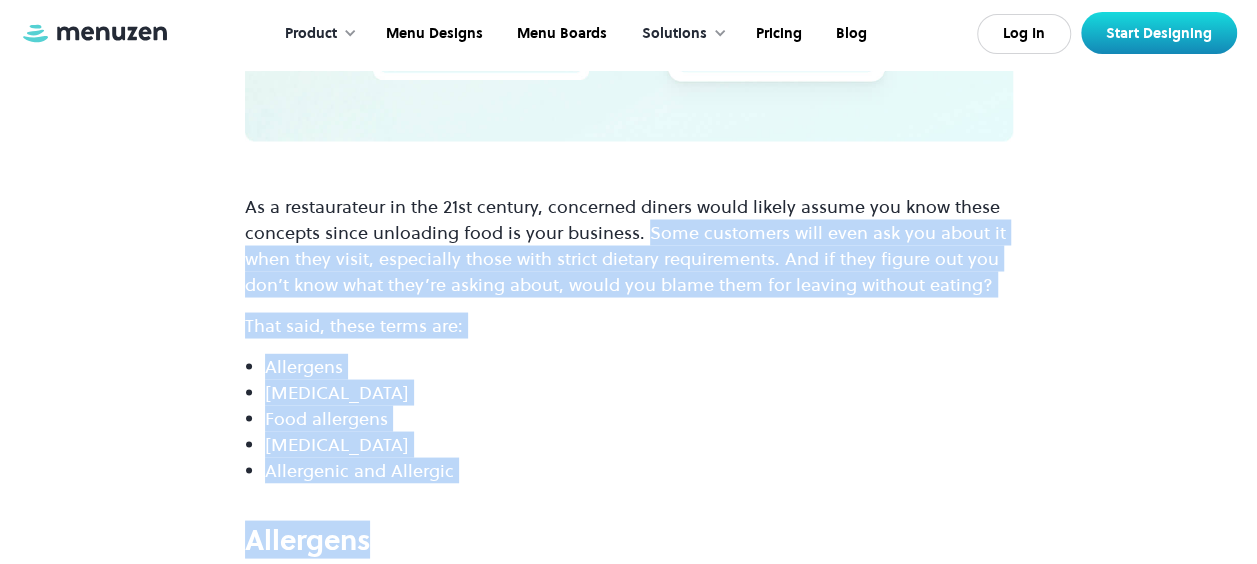 drag, startPoint x: 642, startPoint y: 232, endPoint x: 656, endPoint y: 484, distance: 252.3886 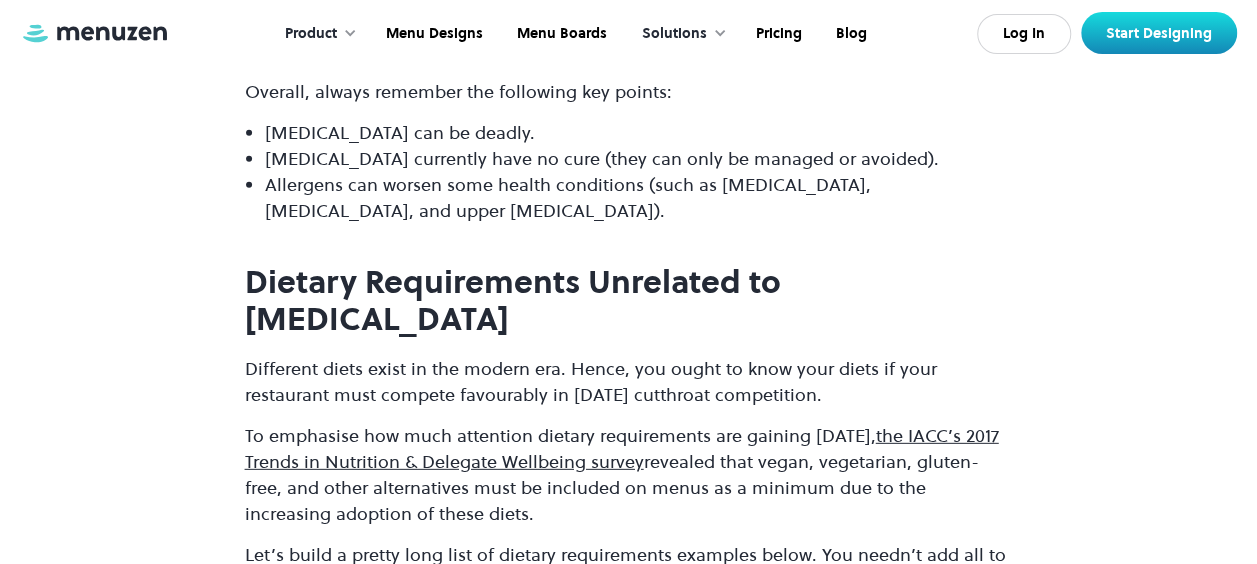 scroll, scrollTop: 10200, scrollLeft: 0, axis: vertical 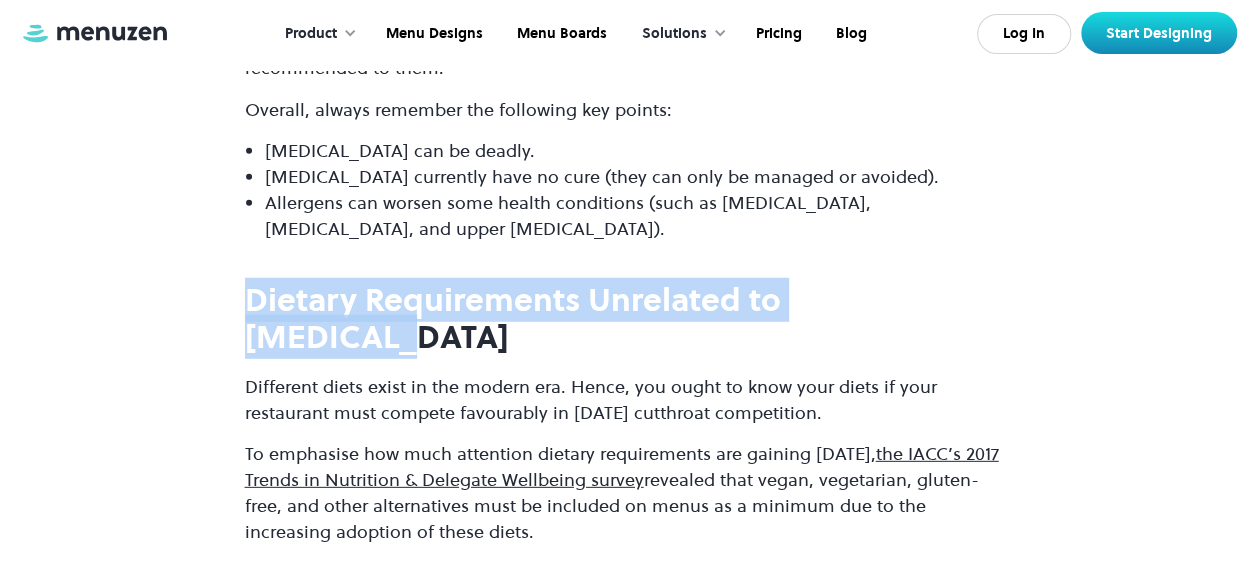 drag, startPoint x: 251, startPoint y: 189, endPoint x: 944, endPoint y: 178, distance: 693.0873 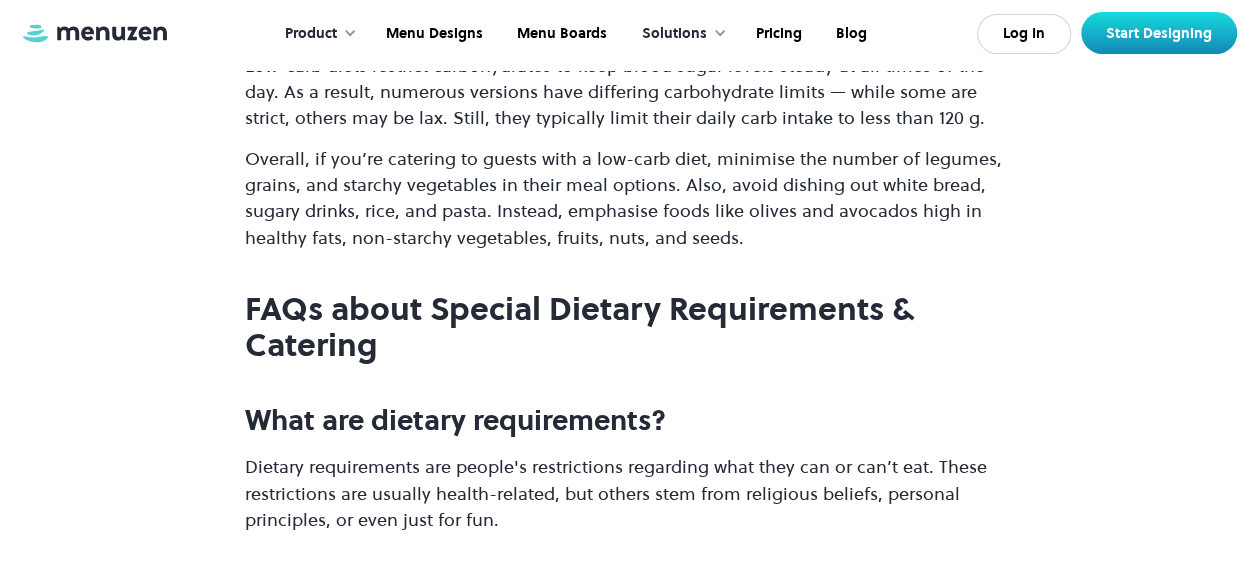 scroll, scrollTop: 19400, scrollLeft: 0, axis: vertical 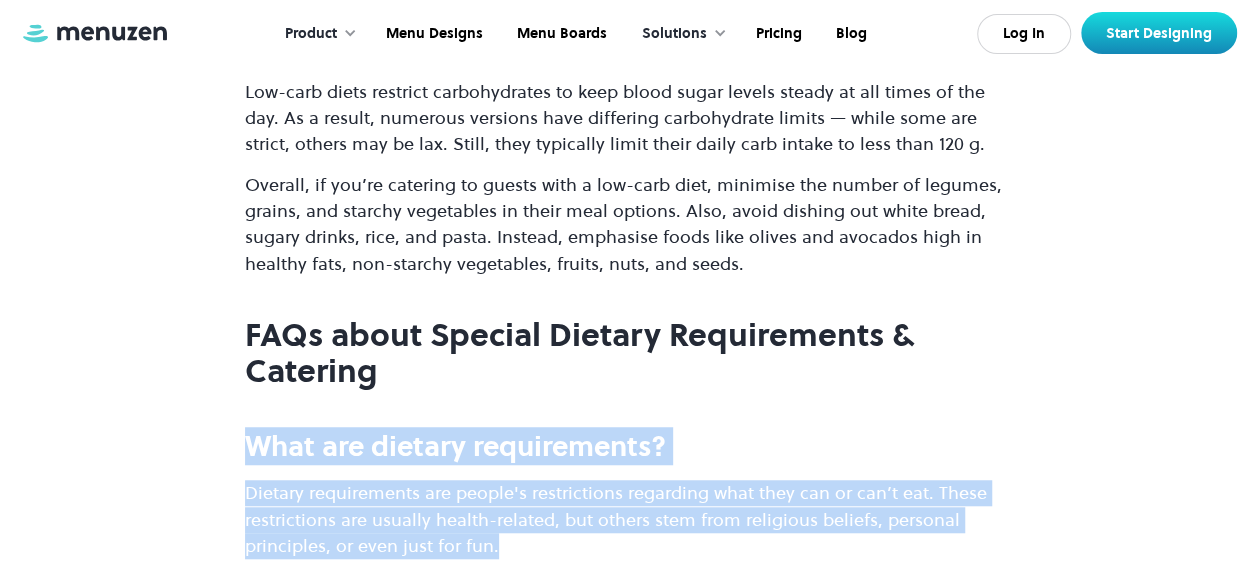 drag, startPoint x: 247, startPoint y: 237, endPoint x: 530, endPoint y: 350, distance: 304.7261 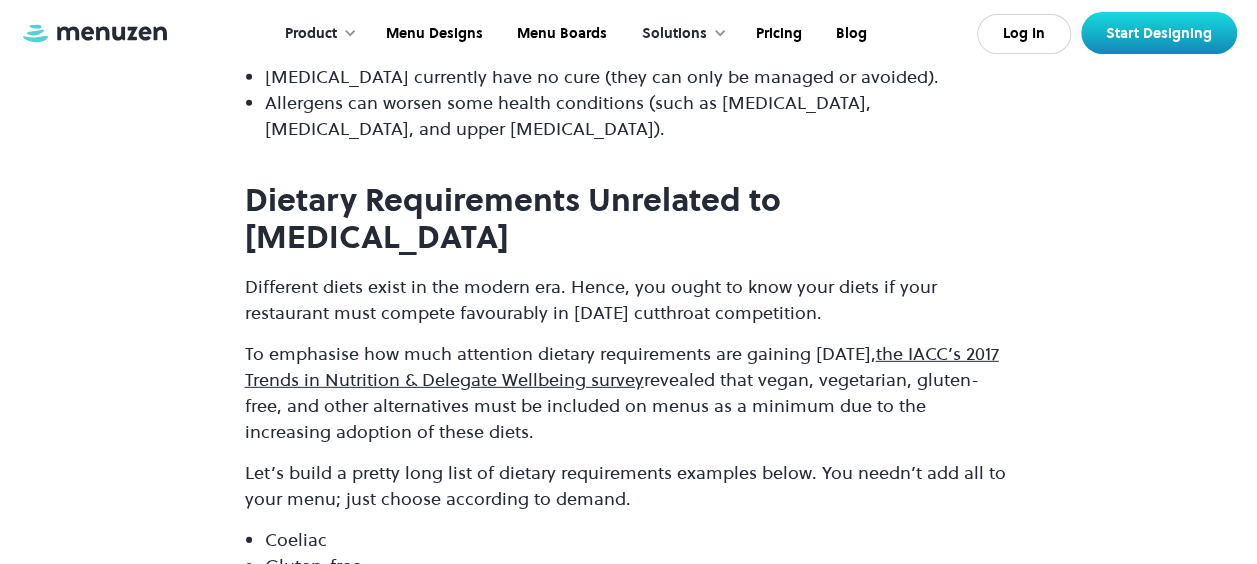 scroll, scrollTop: 10200, scrollLeft: 0, axis: vertical 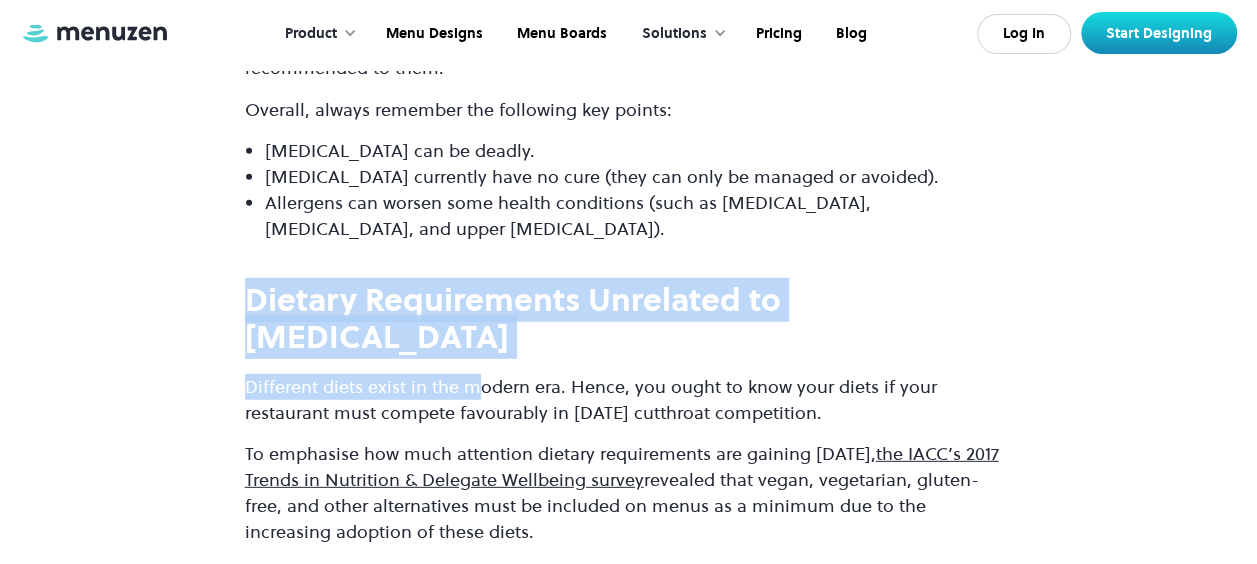 drag, startPoint x: 242, startPoint y: 190, endPoint x: 474, endPoint y: 230, distance: 235.42302 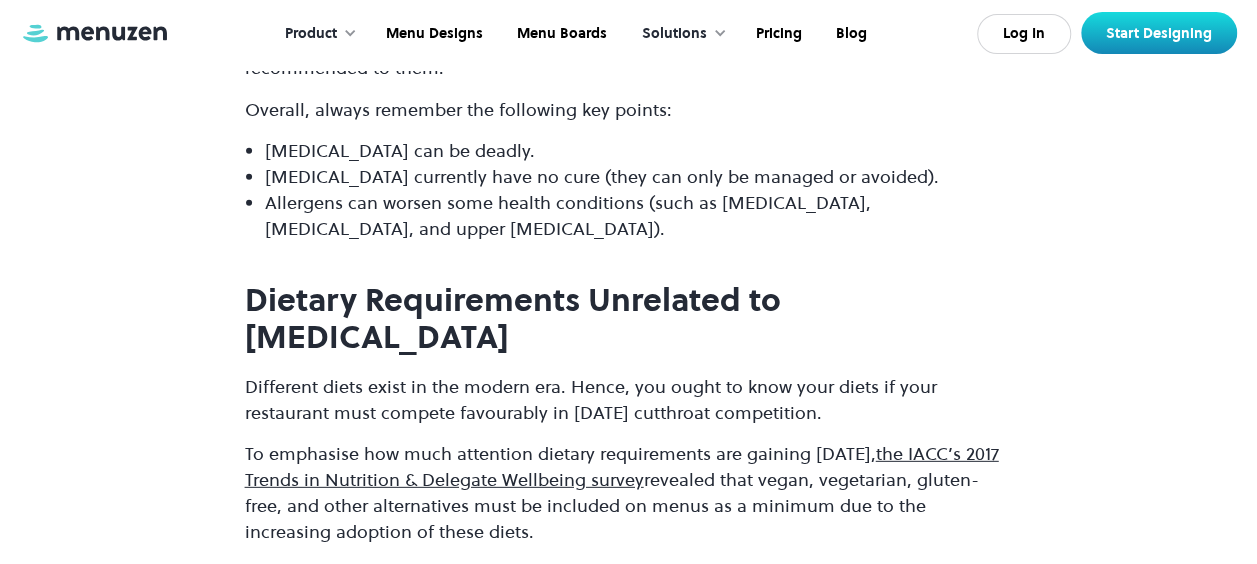 drag, startPoint x: 474, startPoint y: 230, endPoint x: 512, endPoint y: 280, distance: 62.801273 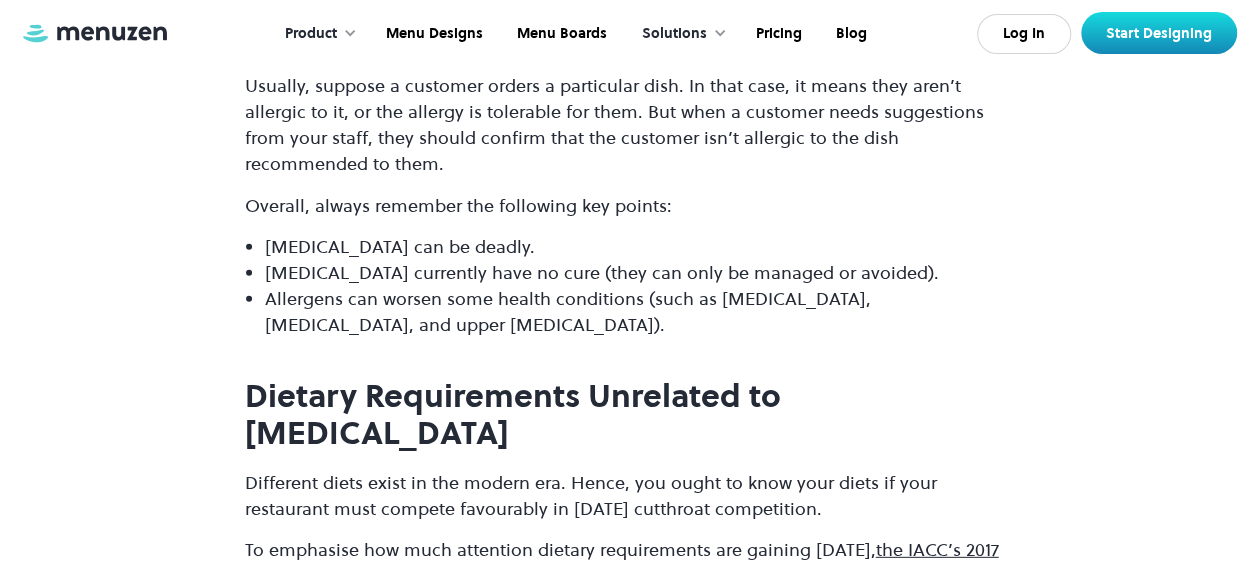 scroll, scrollTop: 10100, scrollLeft: 0, axis: vertical 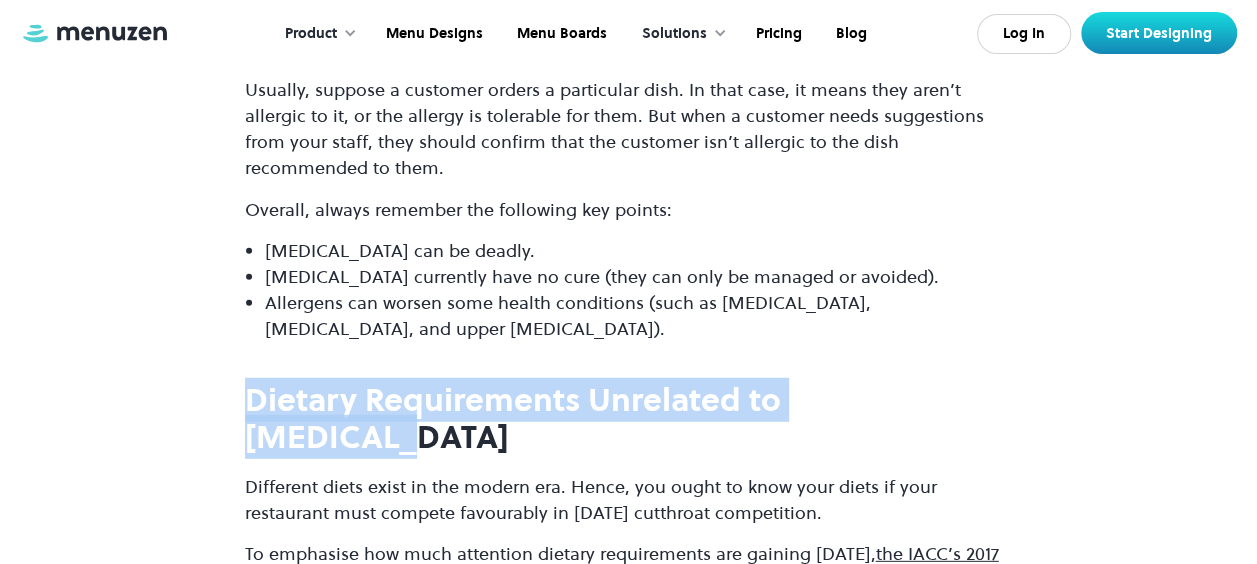 drag, startPoint x: 247, startPoint y: 291, endPoint x: 918, endPoint y: 316, distance: 671.4656 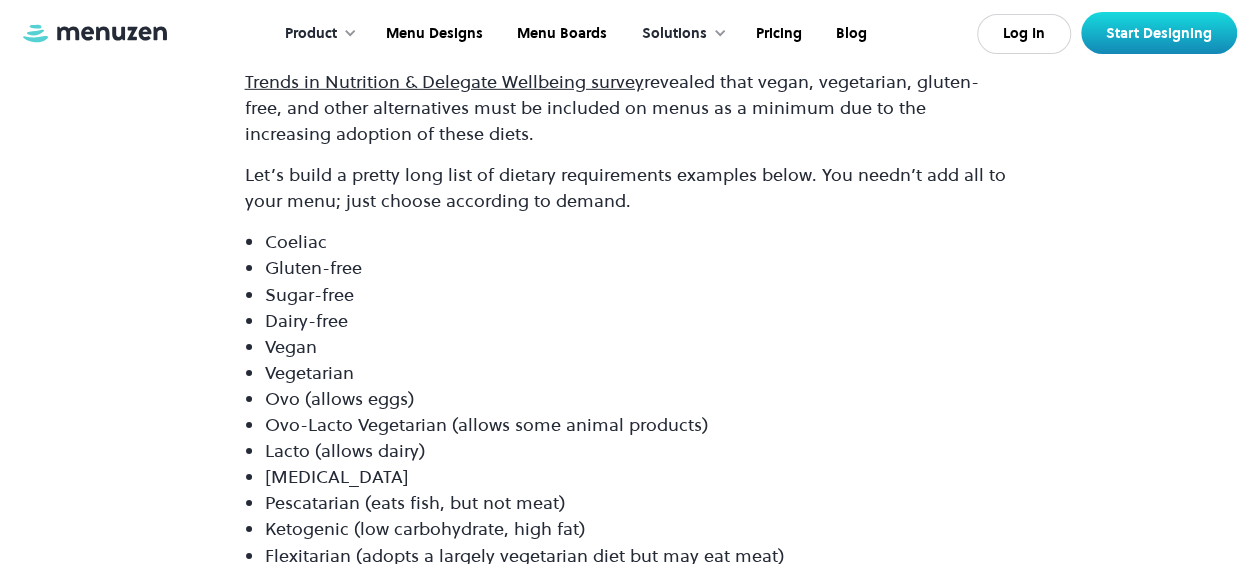 scroll, scrollTop: 10600, scrollLeft: 0, axis: vertical 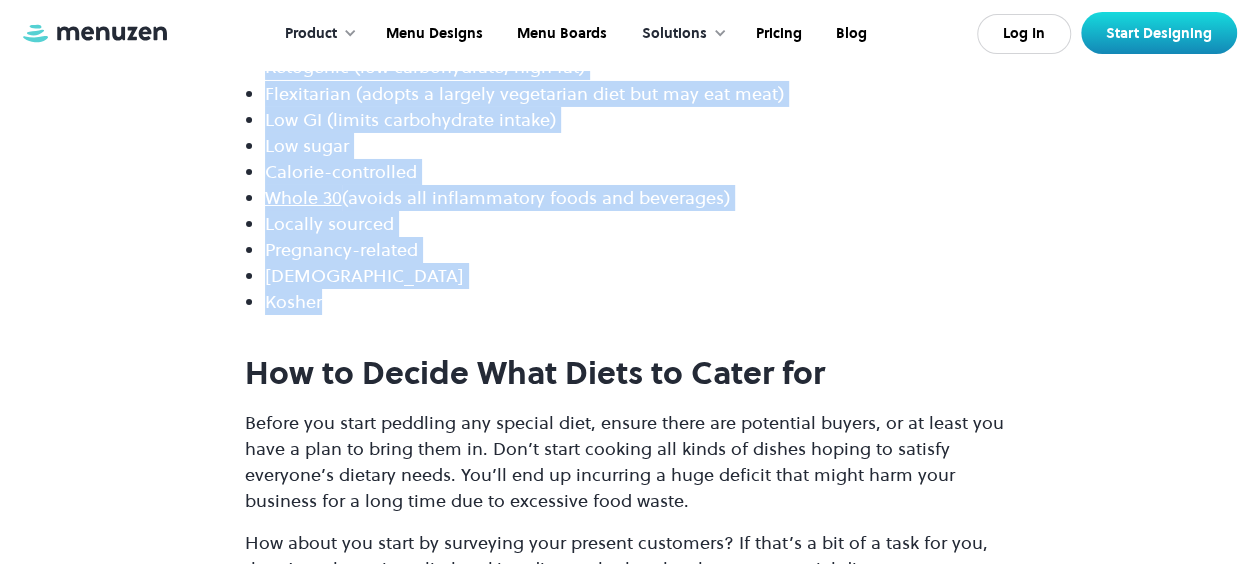 drag, startPoint x: 267, startPoint y: 101, endPoint x: 584, endPoint y: 163, distance: 323.0062 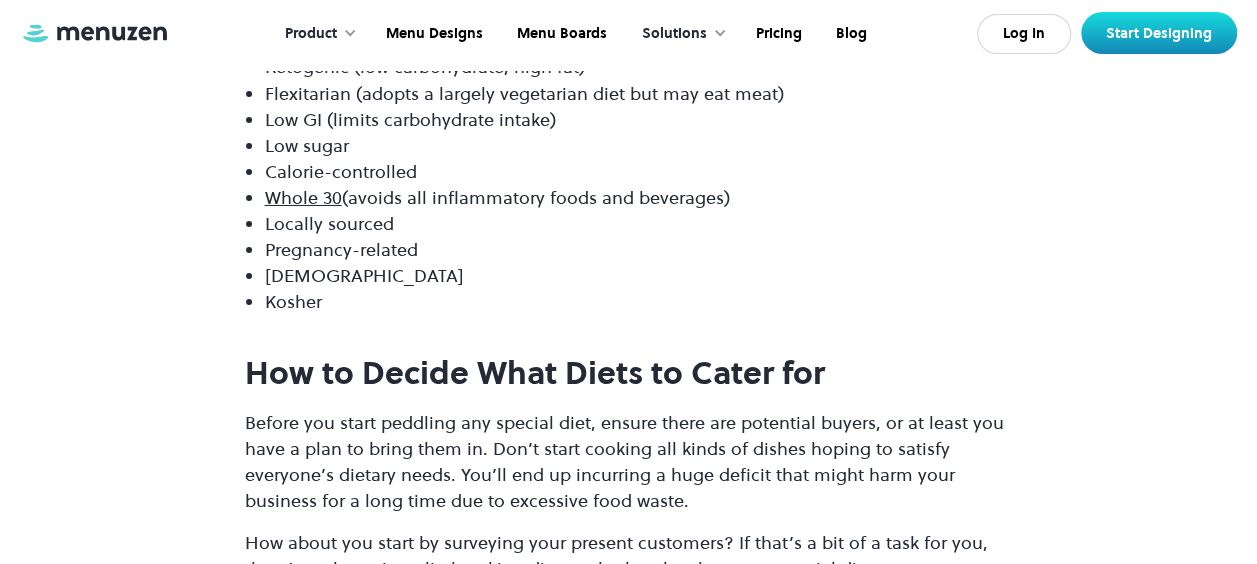 click on "Before you start peddling any special diet, ensure there are potential buyers, or at least you have a plan to bring them in. Don’t start cooking all kinds of dishes hoping to satisfy everyone’s dietary needs. You’ll end up incurring a huge deficit that might harm your business for a long time due to excessive food waste." at bounding box center (629, 462) 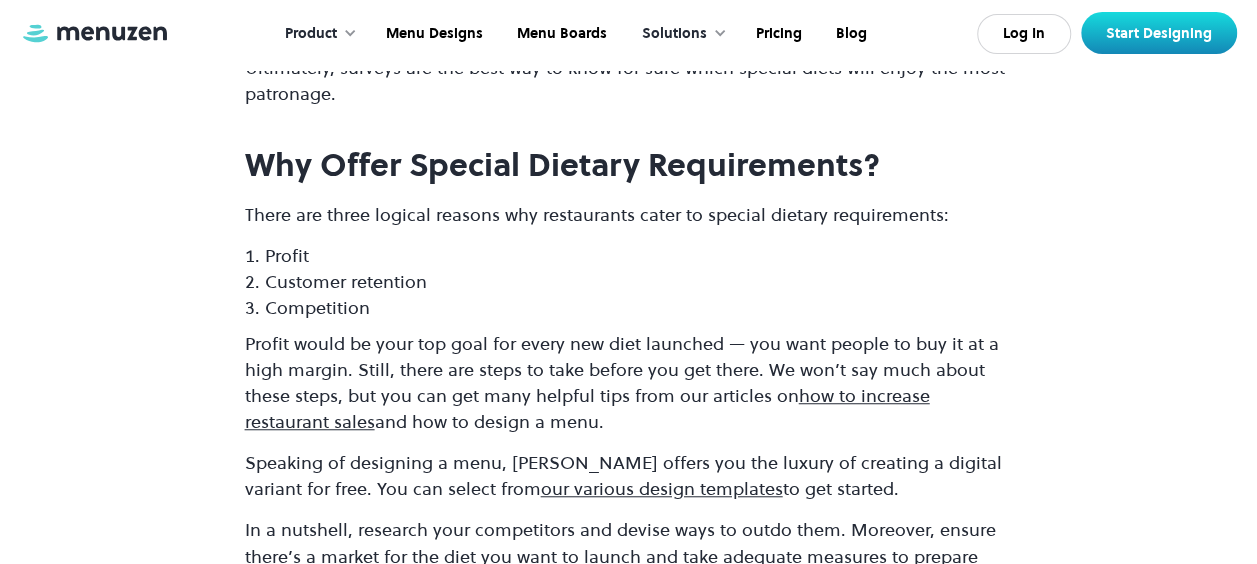scroll, scrollTop: 11760, scrollLeft: 0, axis: vertical 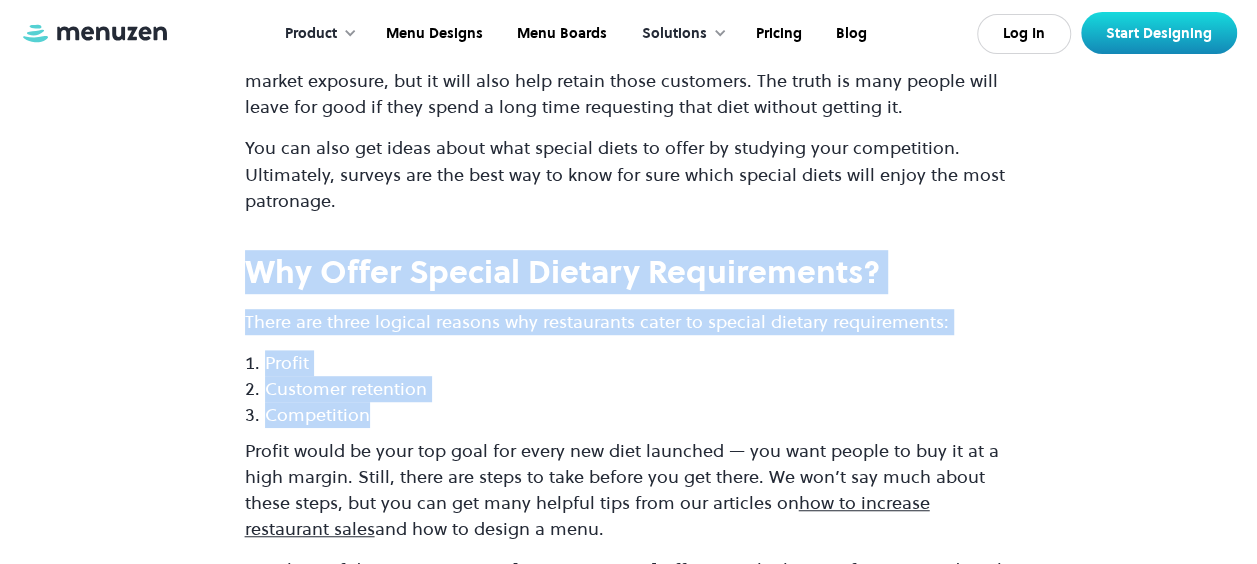 drag, startPoint x: 246, startPoint y: 91, endPoint x: 477, endPoint y: 247, distance: 278.74182 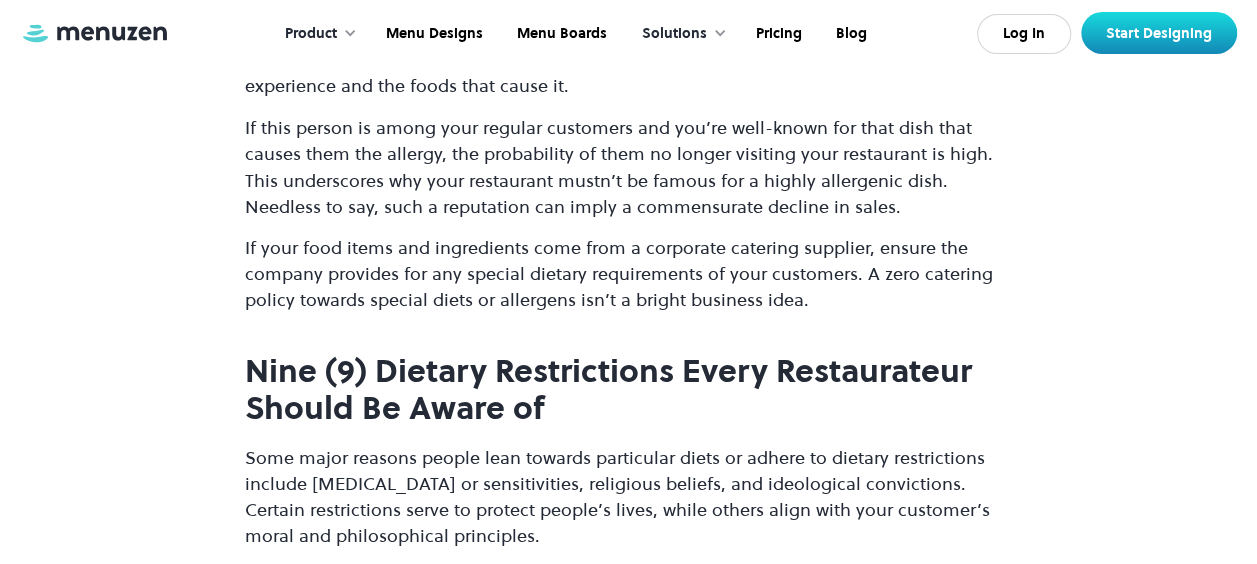 scroll, scrollTop: 13060, scrollLeft: 0, axis: vertical 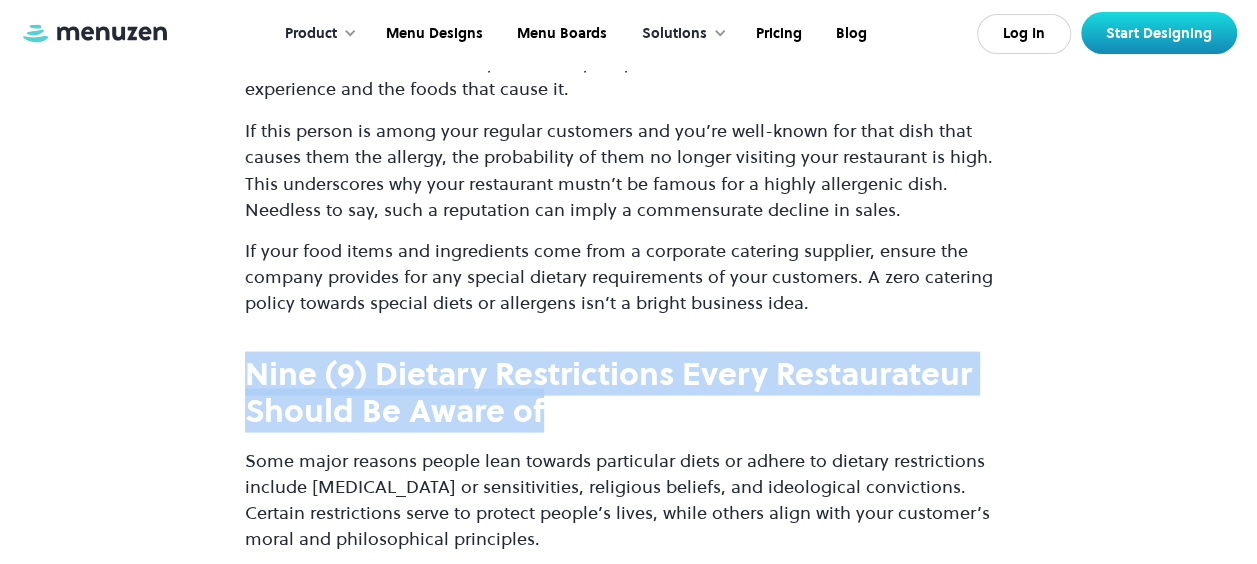 drag, startPoint x: 244, startPoint y: 158, endPoint x: 567, endPoint y: 220, distance: 328.89664 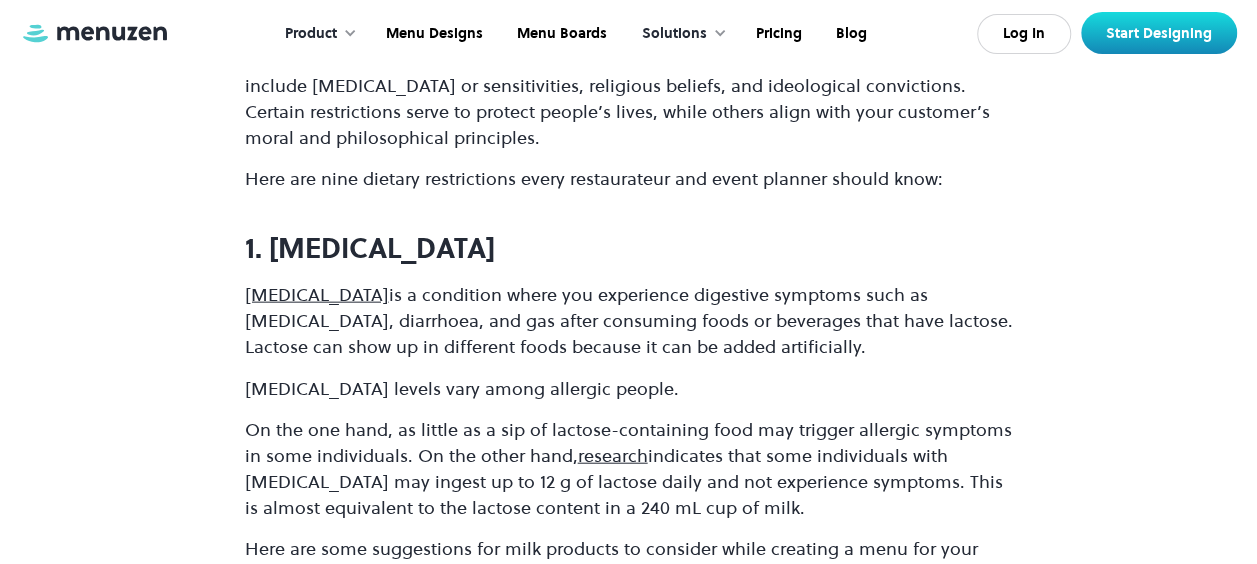 scroll, scrollTop: 13260, scrollLeft: 0, axis: vertical 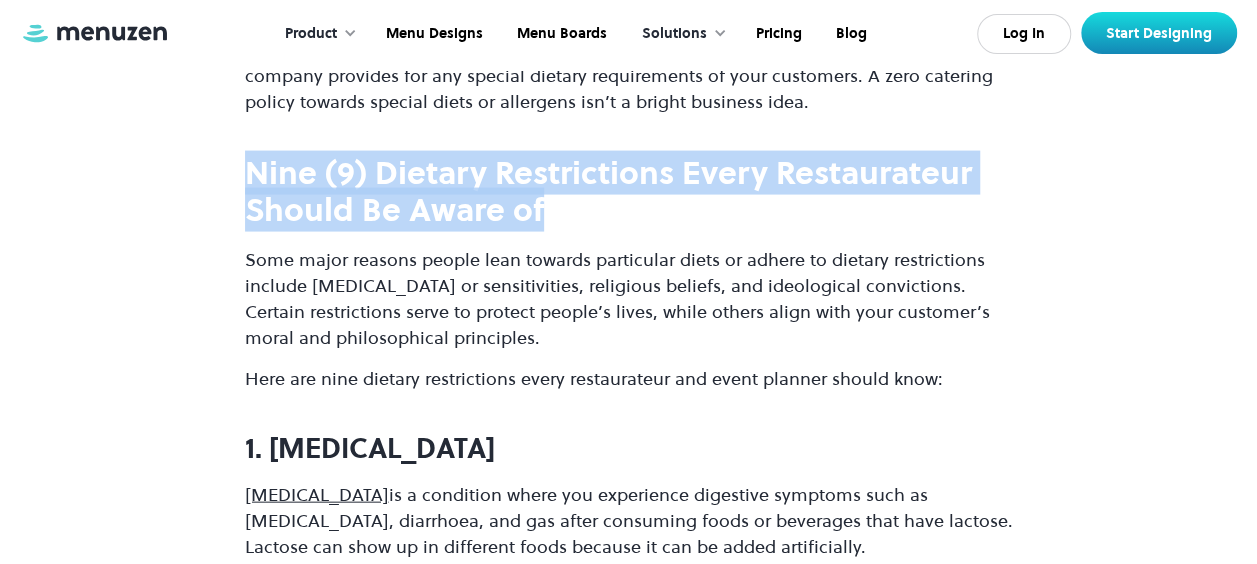 drag, startPoint x: 252, startPoint y: 244, endPoint x: 562, endPoint y: 227, distance: 310.4658 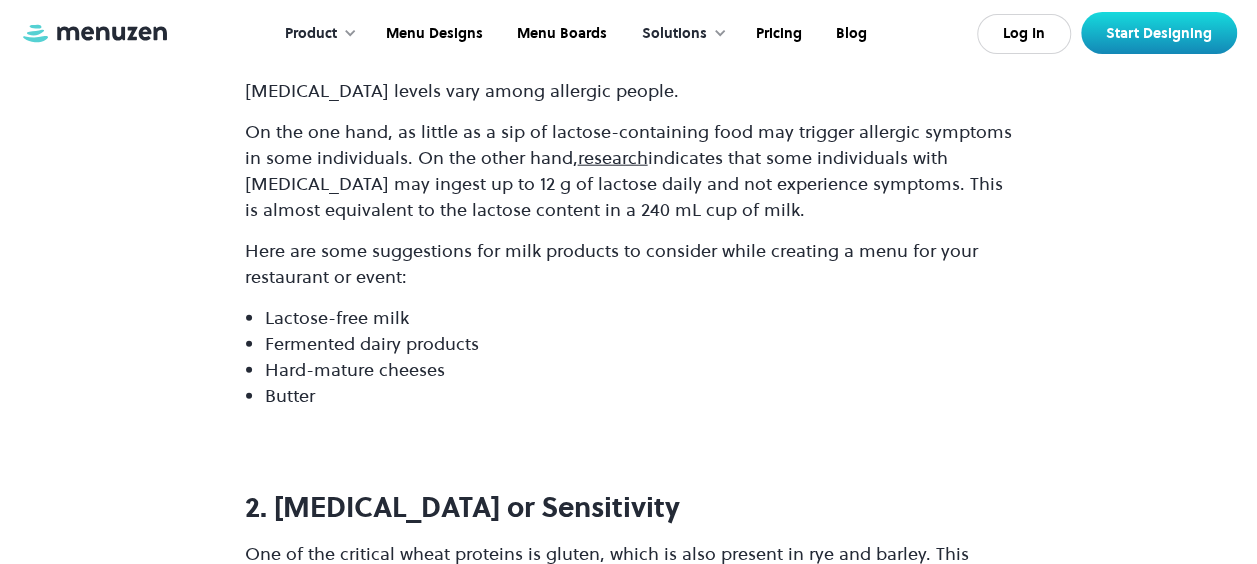 scroll, scrollTop: 13760, scrollLeft: 0, axis: vertical 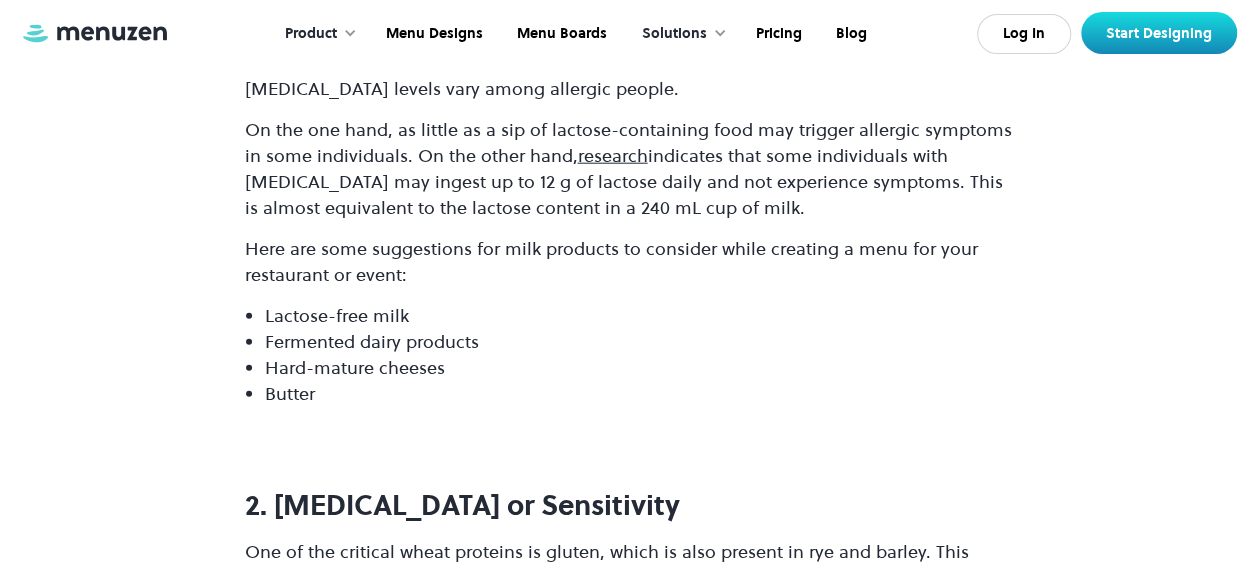 drag, startPoint x: 244, startPoint y: 302, endPoint x: 700, endPoint y: 316, distance: 456.21487 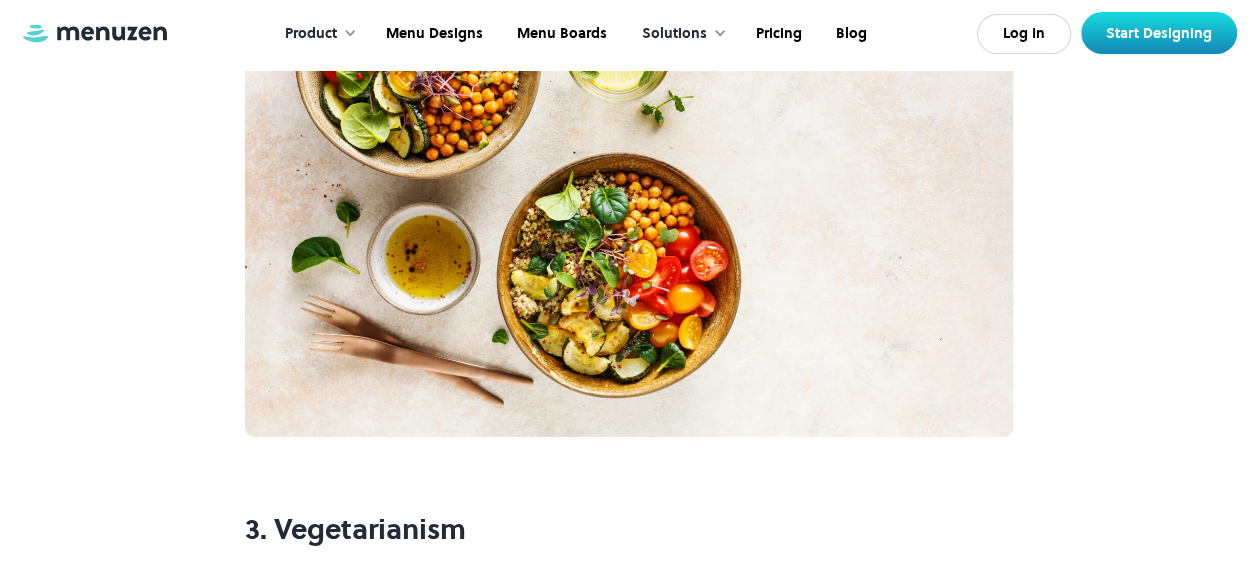 scroll, scrollTop: 14860, scrollLeft: 0, axis: vertical 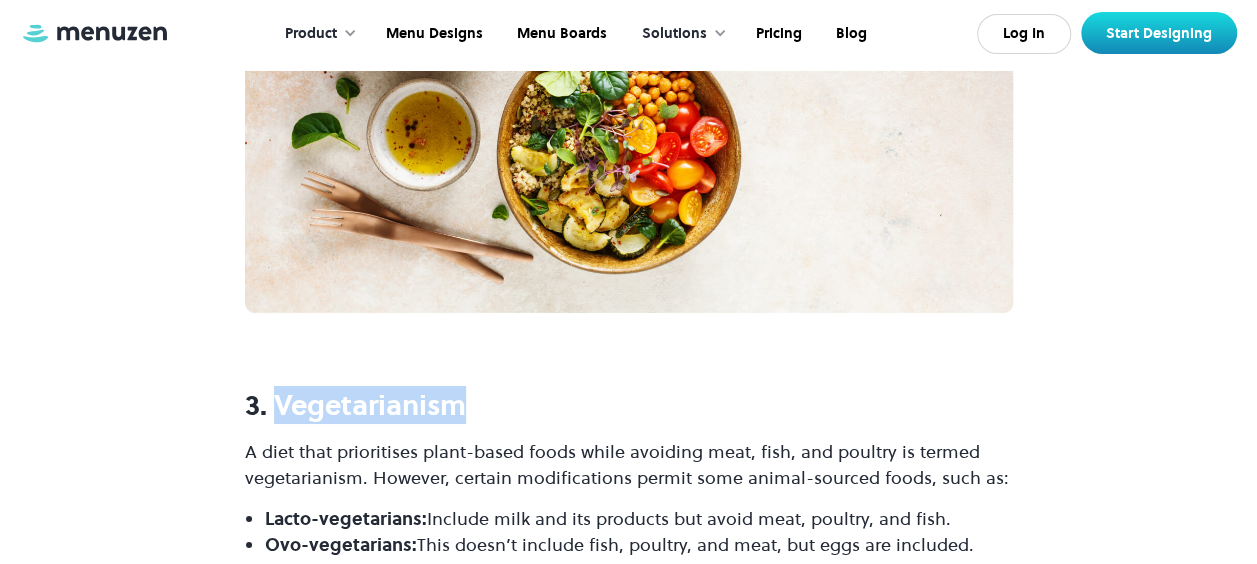 drag, startPoint x: 278, startPoint y: 203, endPoint x: 520, endPoint y: 205, distance: 242.00827 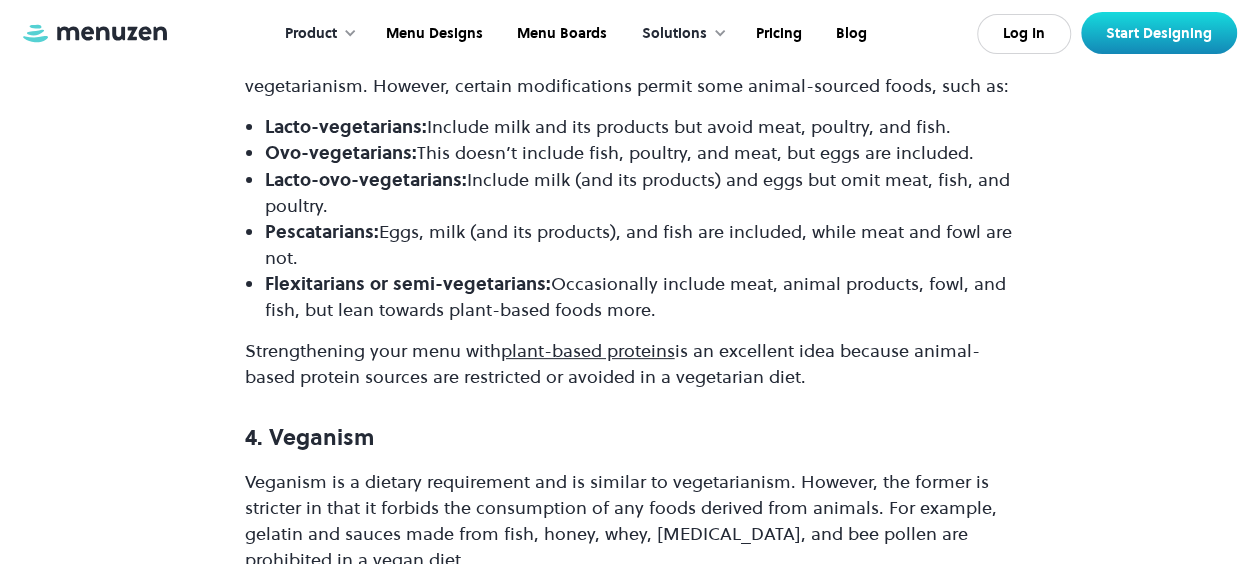scroll, scrollTop: 15260, scrollLeft: 0, axis: vertical 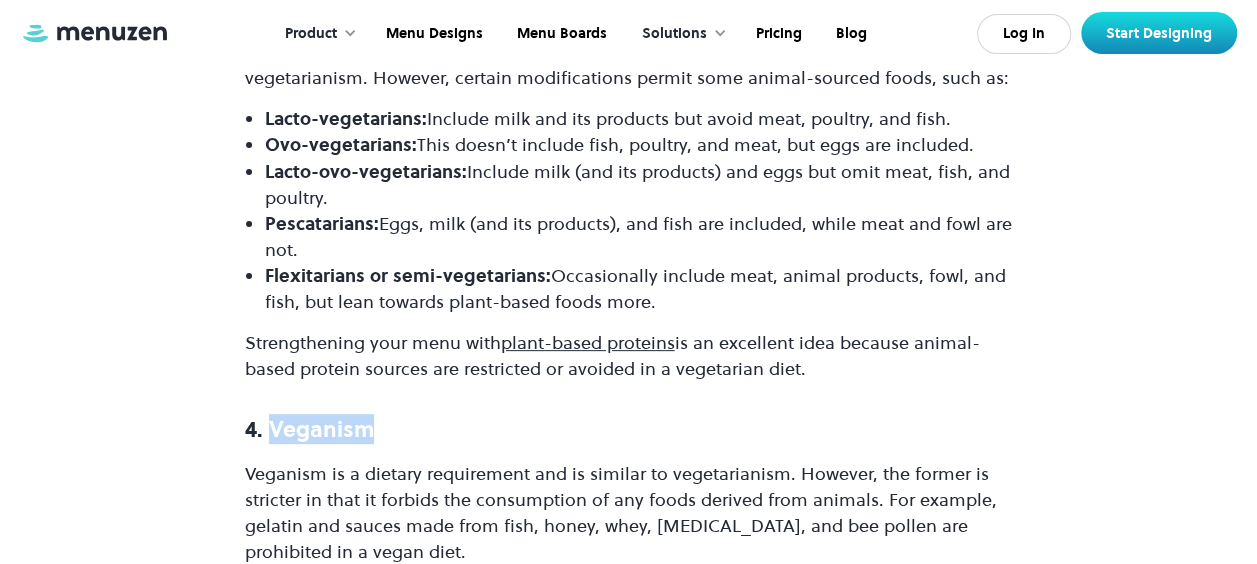 drag, startPoint x: 267, startPoint y: 224, endPoint x: 396, endPoint y: 232, distance: 129.24782 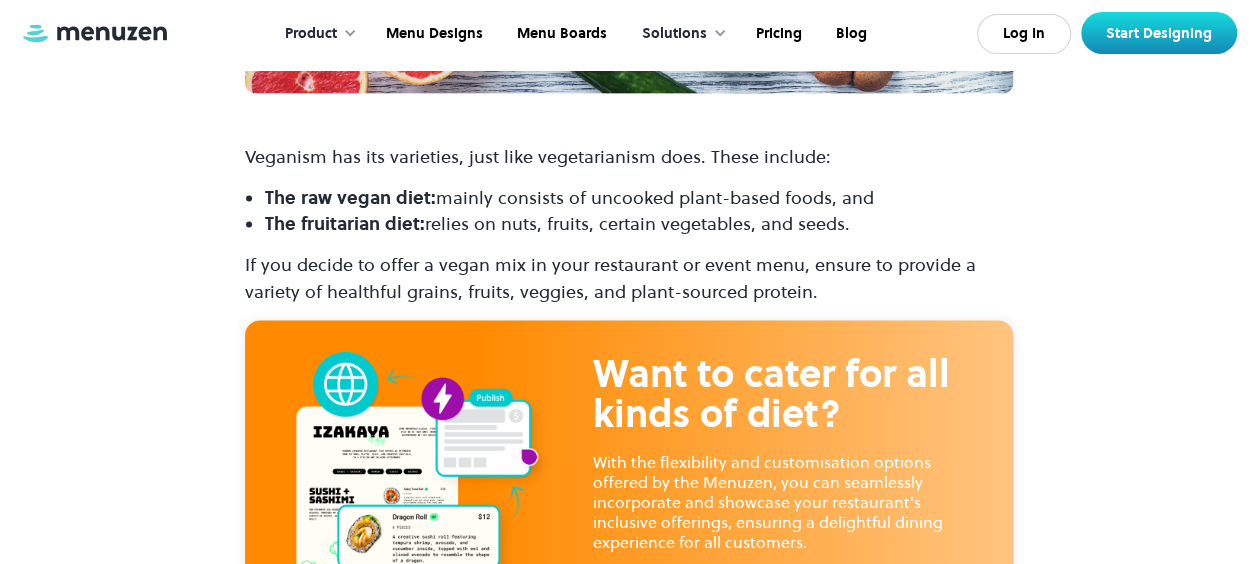scroll, scrollTop: 16560, scrollLeft: 0, axis: vertical 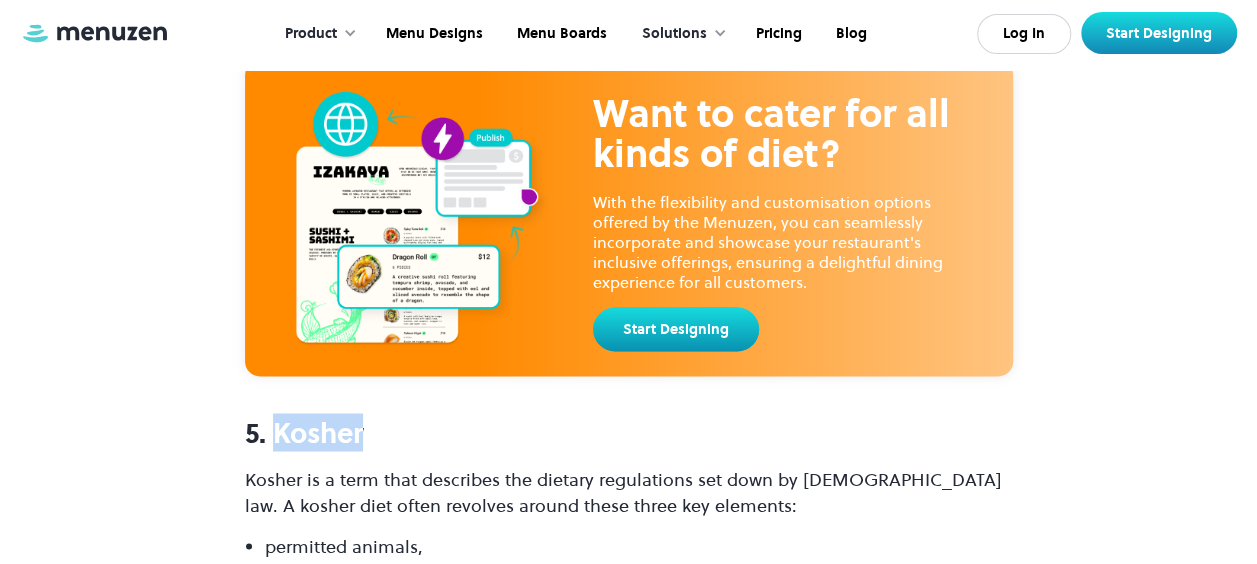 drag, startPoint x: 272, startPoint y: 224, endPoint x: 386, endPoint y: 238, distance: 114.85643 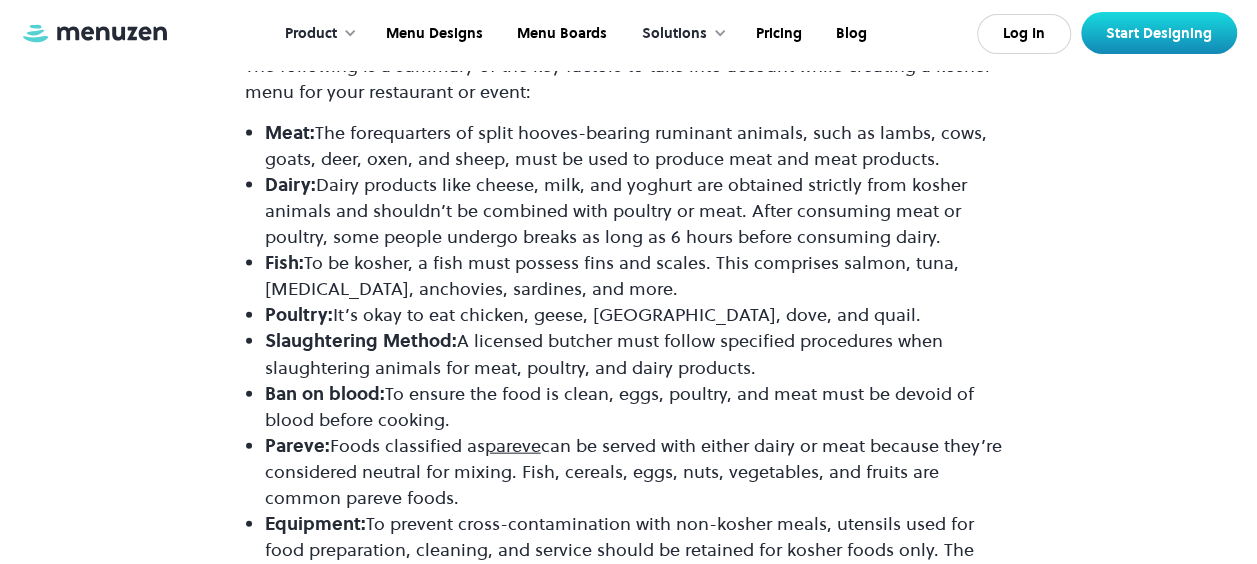 scroll, scrollTop: 17360, scrollLeft: 0, axis: vertical 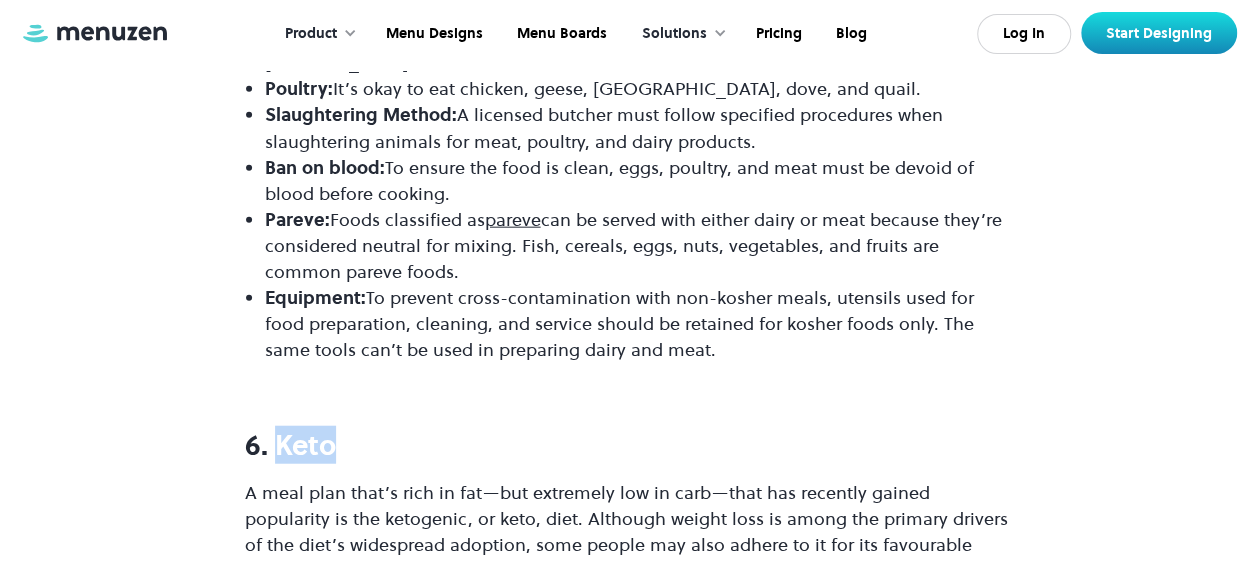 drag, startPoint x: 282, startPoint y: 241, endPoint x: 375, endPoint y: 250, distance: 93.43447 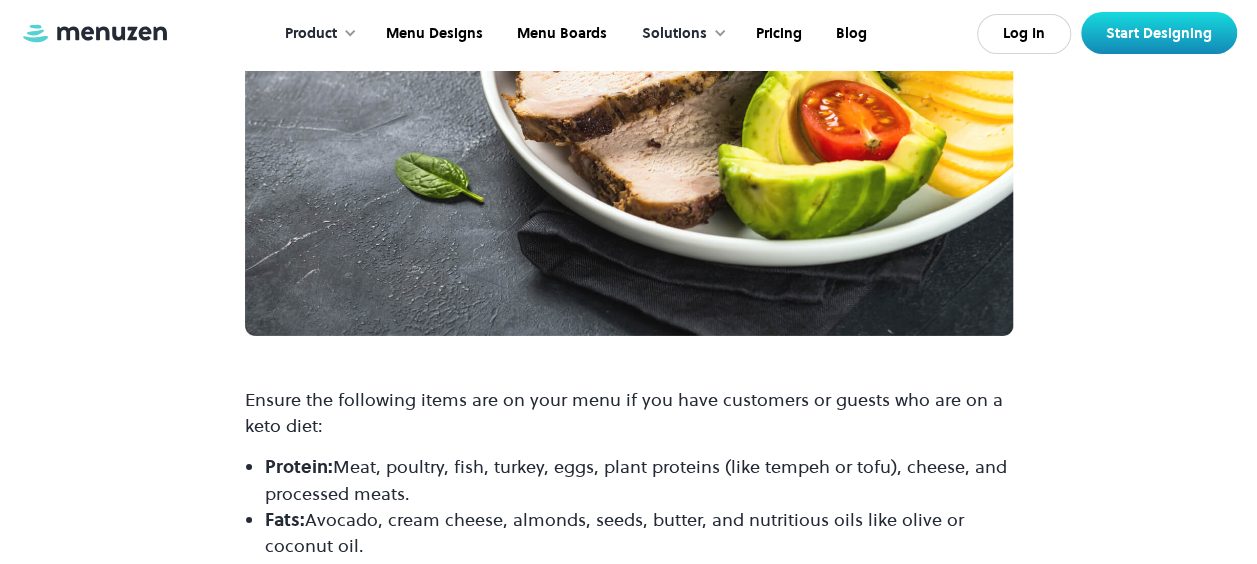 scroll, scrollTop: 18360, scrollLeft: 0, axis: vertical 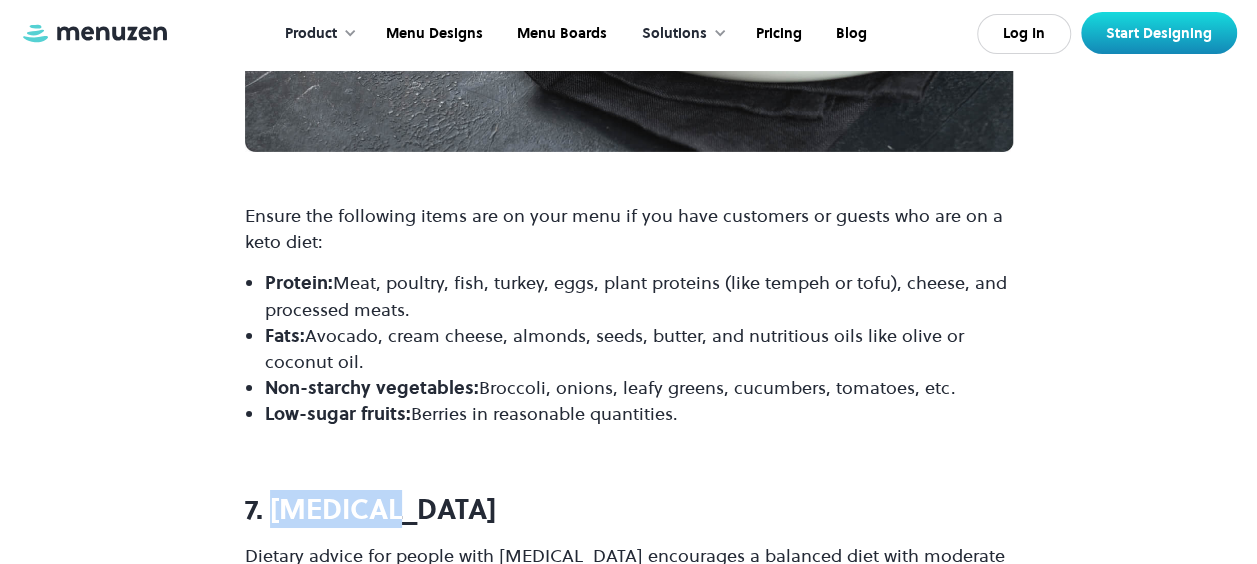 drag, startPoint x: 278, startPoint y: 306, endPoint x: 400, endPoint y: 318, distance: 122.588745 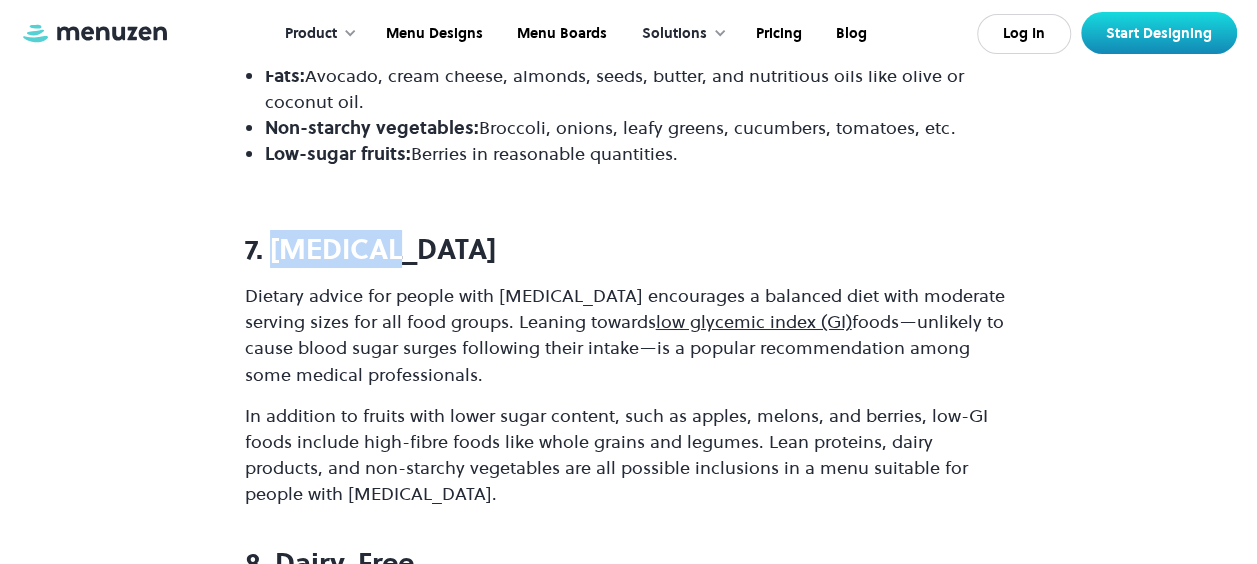 scroll, scrollTop: 18860, scrollLeft: 0, axis: vertical 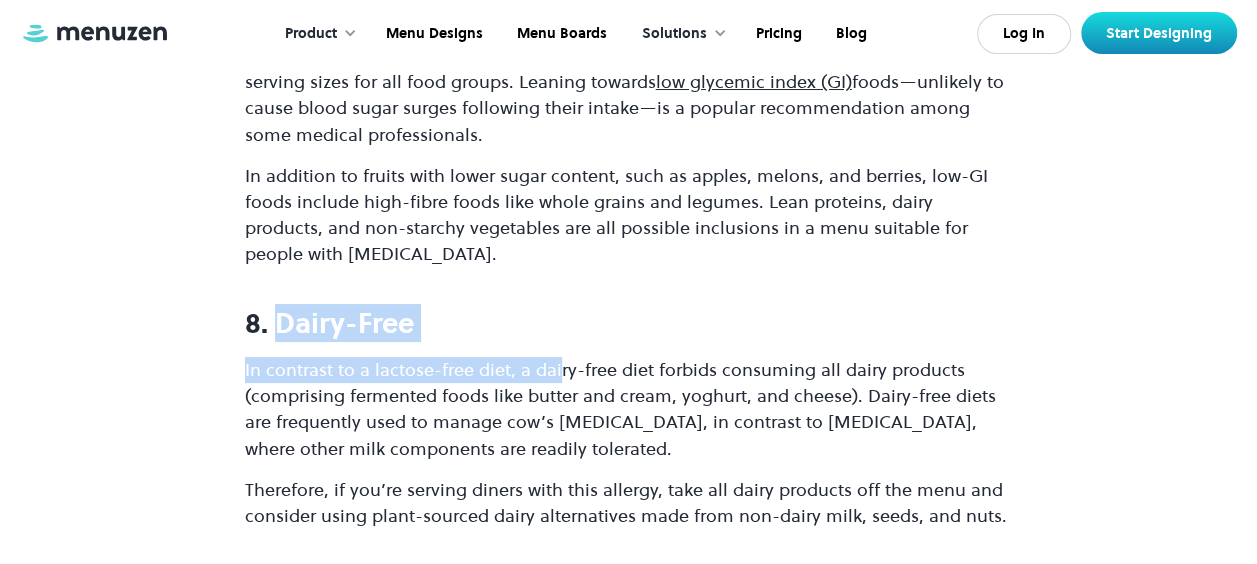 drag, startPoint x: 278, startPoint y: 122, endPoint x: 555, endPoint y: 144, distance: 277.87228 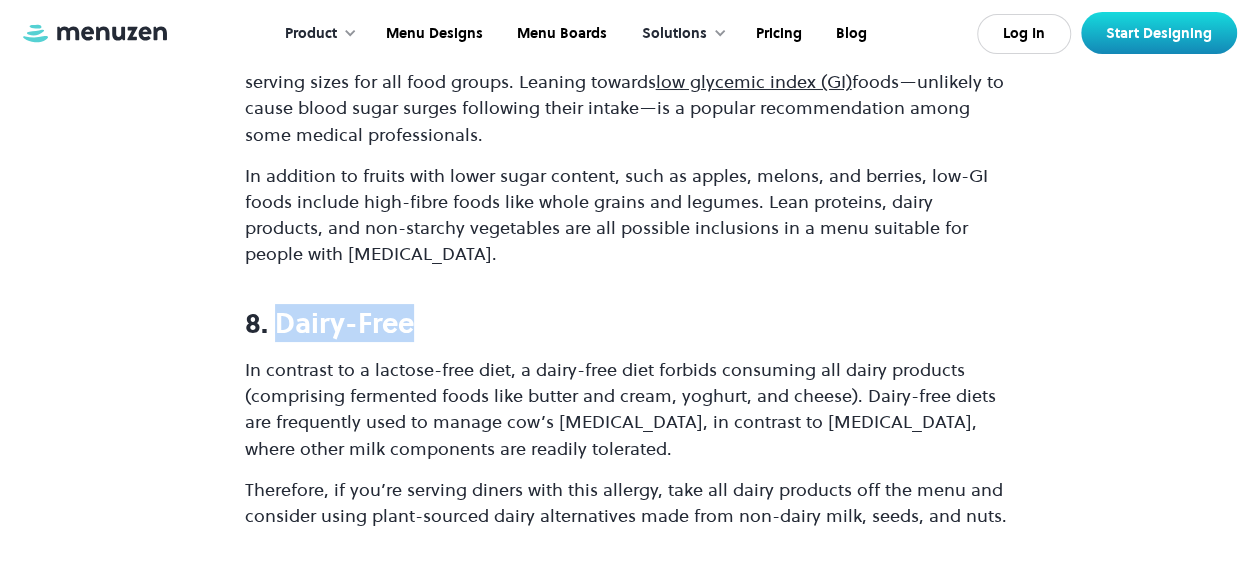 drag, startPoint x: 422, startPoint y: 120, endPoint x: 275, endPoint y: 120, distance: 147 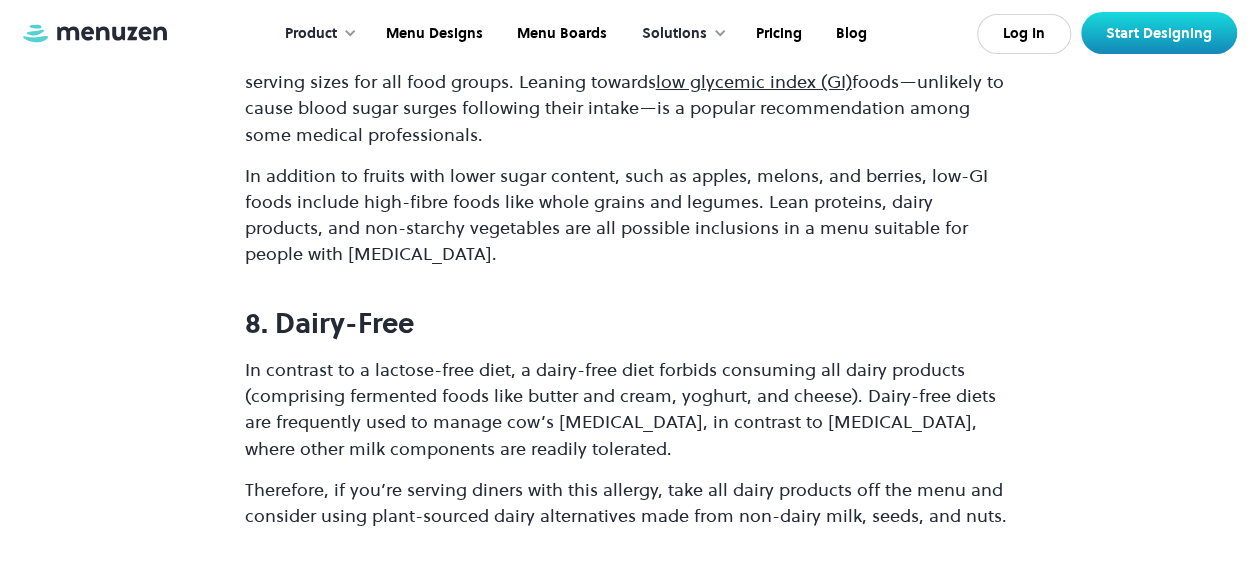 drag, startPoint x: 280, startPoint y: 383, endPoint x: 403, endPoint y: 386, distance: 123.03658 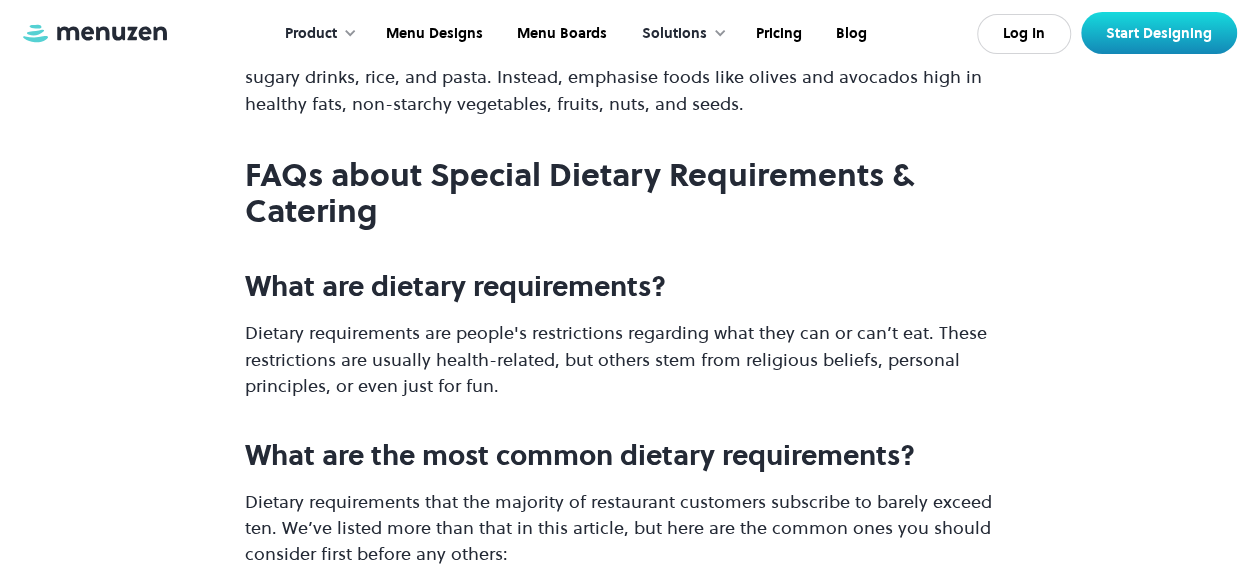 scroll, scrollTop: 19960, scrollLeft: 0, axis: vertical 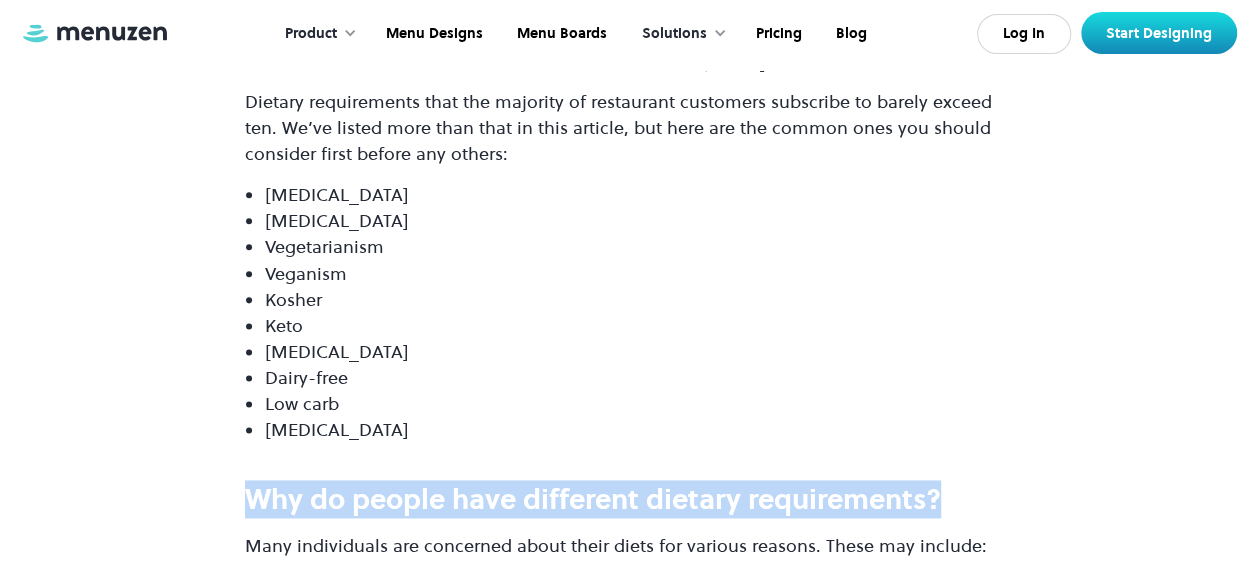 drag, startPoint x: 246, startPoint y: 289, endPoint x: 980, endPoint y: 309, distance: 734.2724 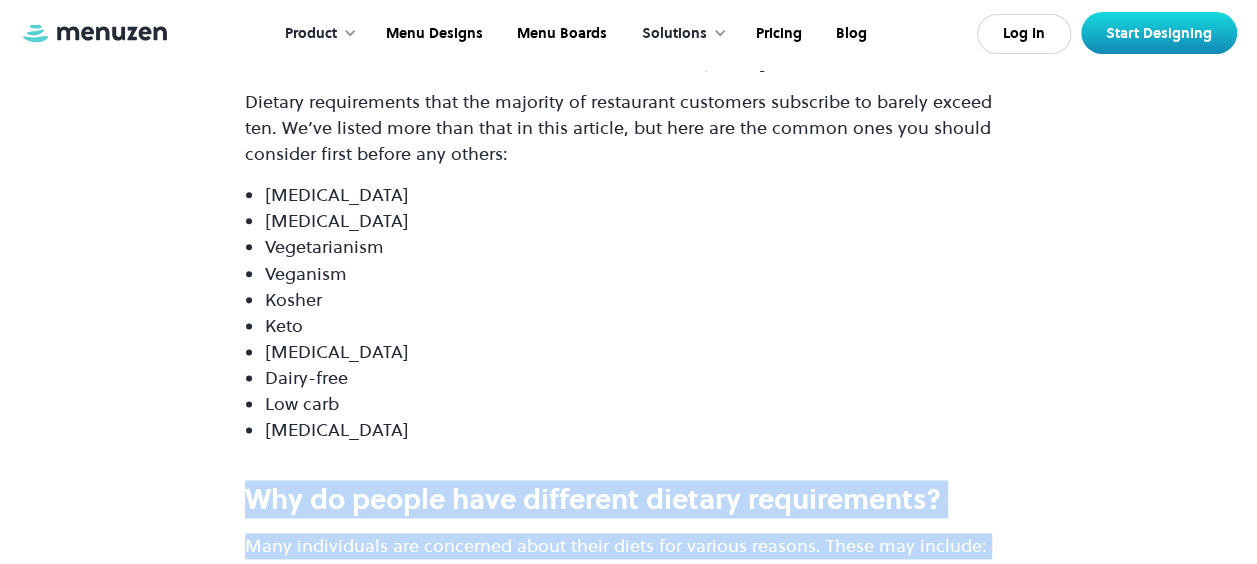 drag, startPoint x: 250, startPoint y: 293, endPoint x: 501, endPoint y: 482, distance: 314.20056 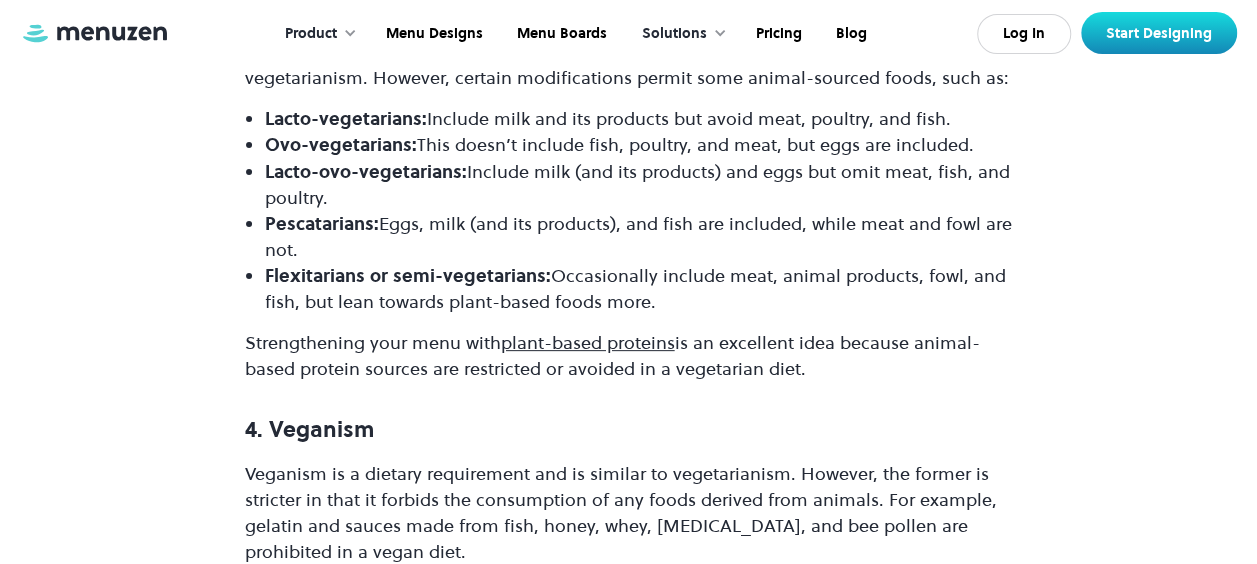 scroll, scrollTop: 15160, scrollLeft: 0, axis: vertical 